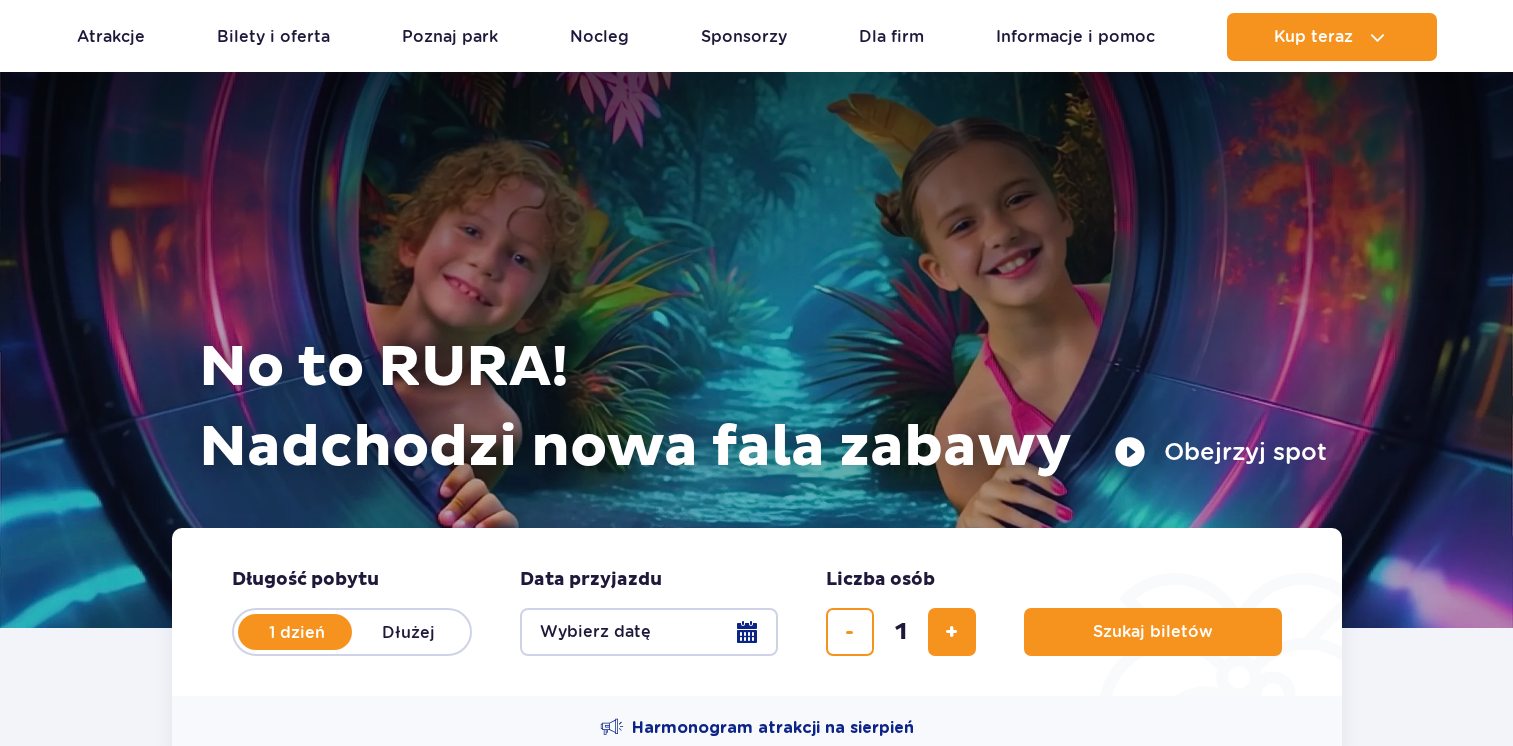 scroll, scrollTop: 1000, scrollLeft: 0, axis: vertical 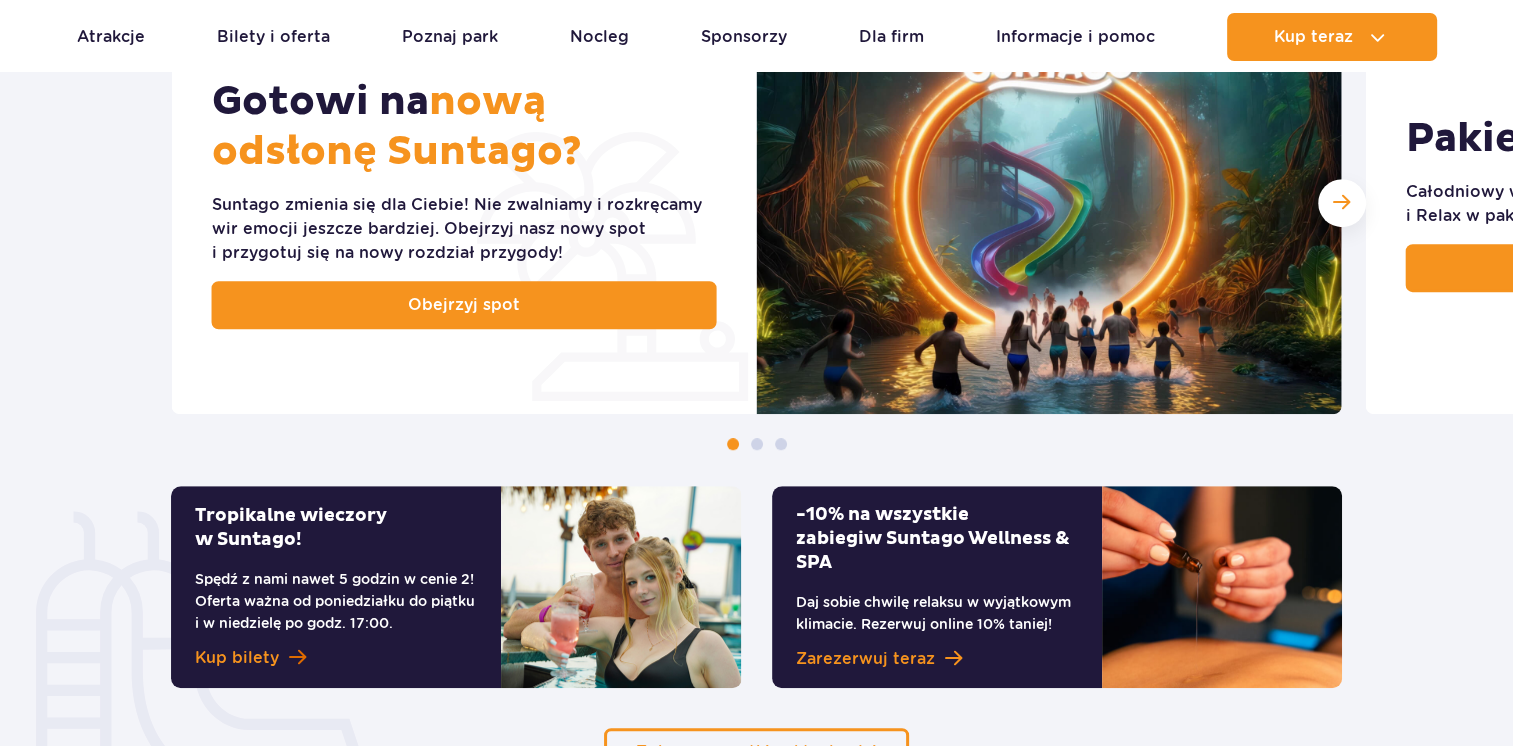 click on "Kup bilety" at bounding box center [237, 658] 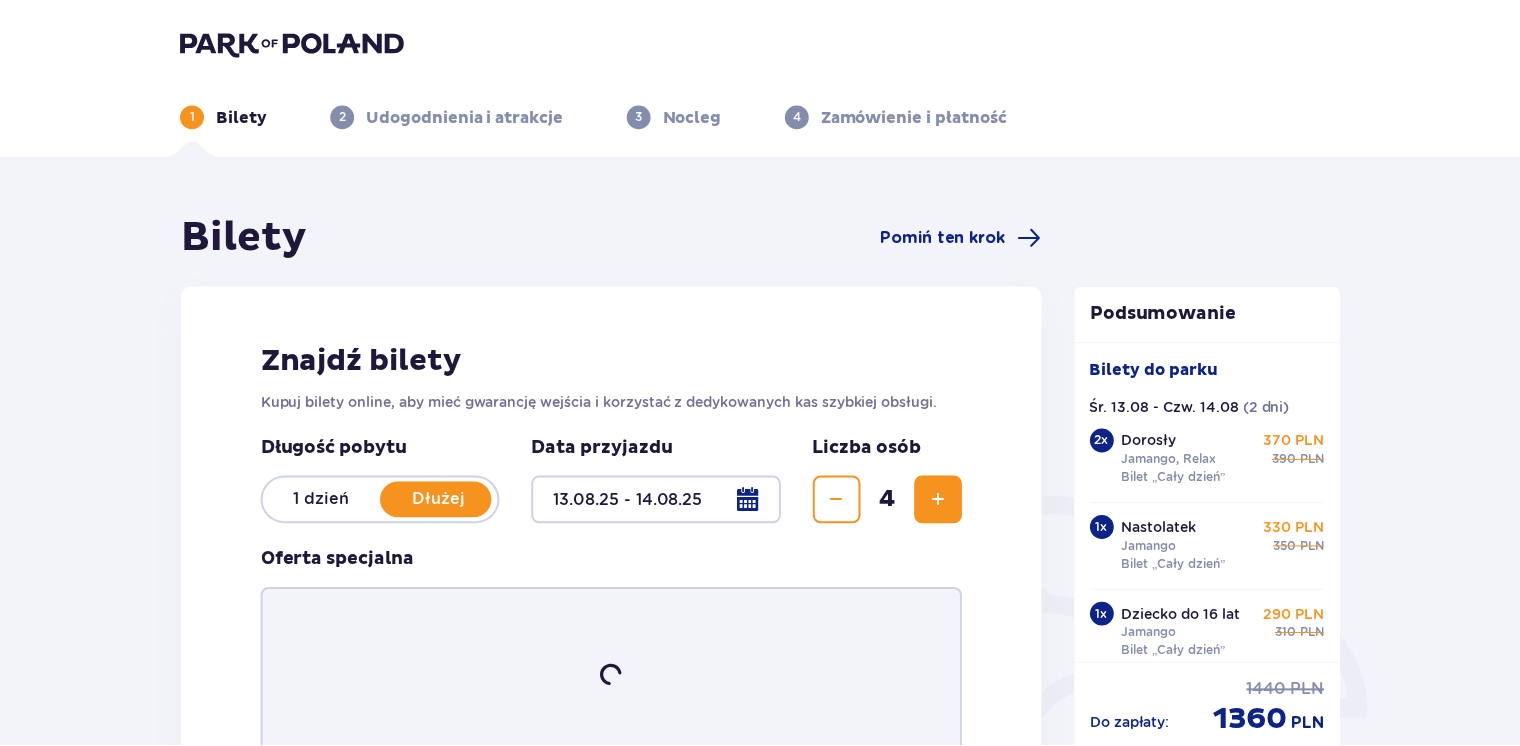 scroll, scrollTop: 0, scrollLeft: 0, axis: both 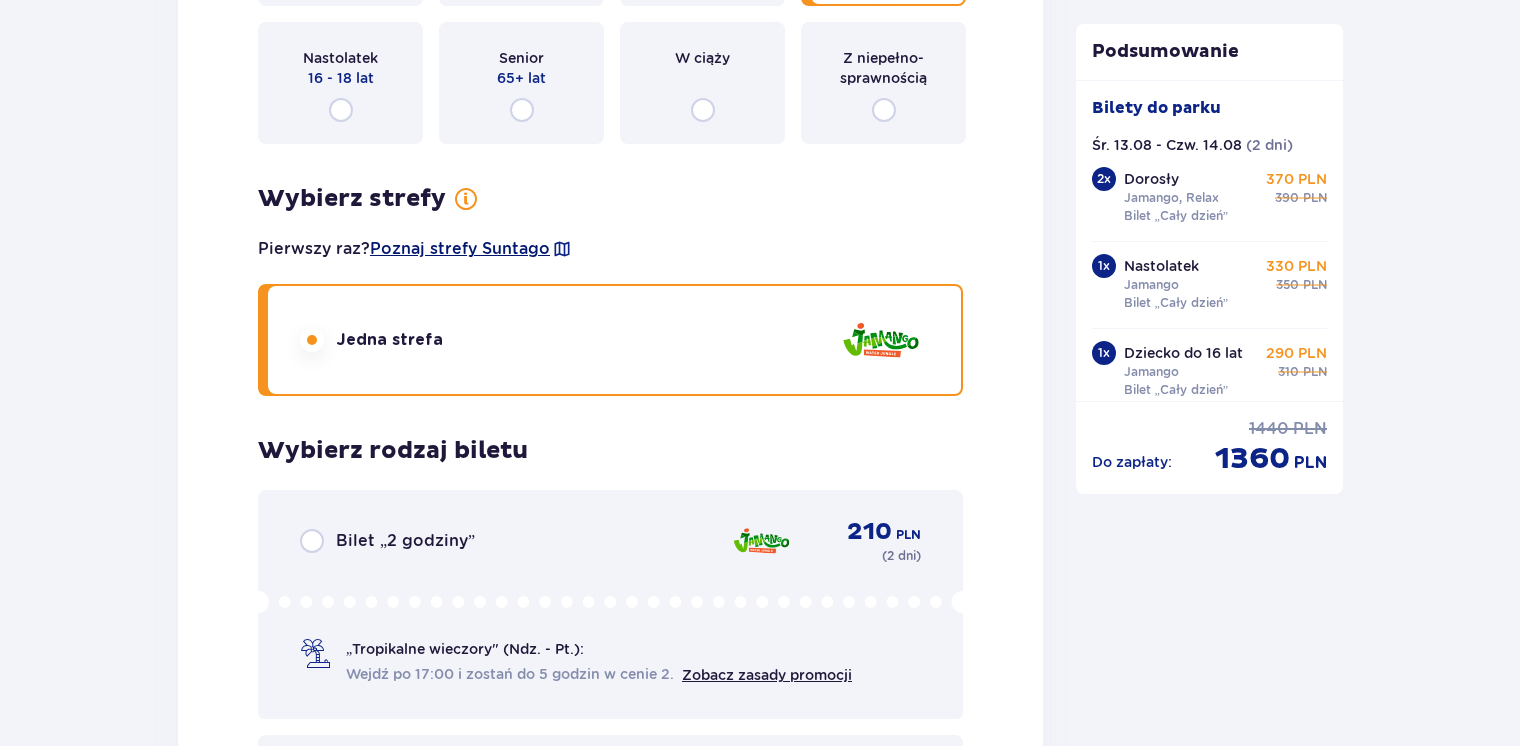 click on "Poznaj strefy Suntago" at bounding box center [460, 249] 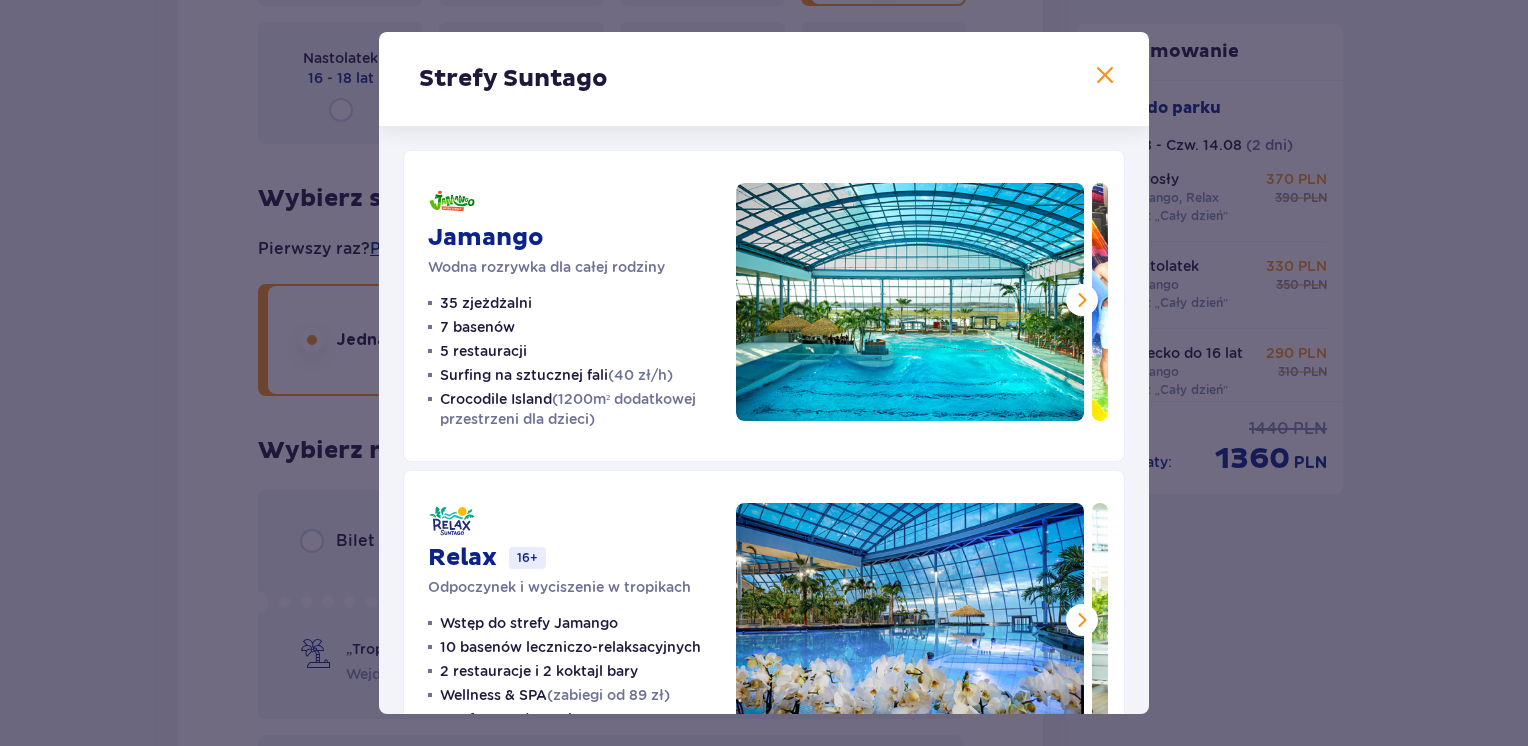 click at bounding box center (1105, 76) 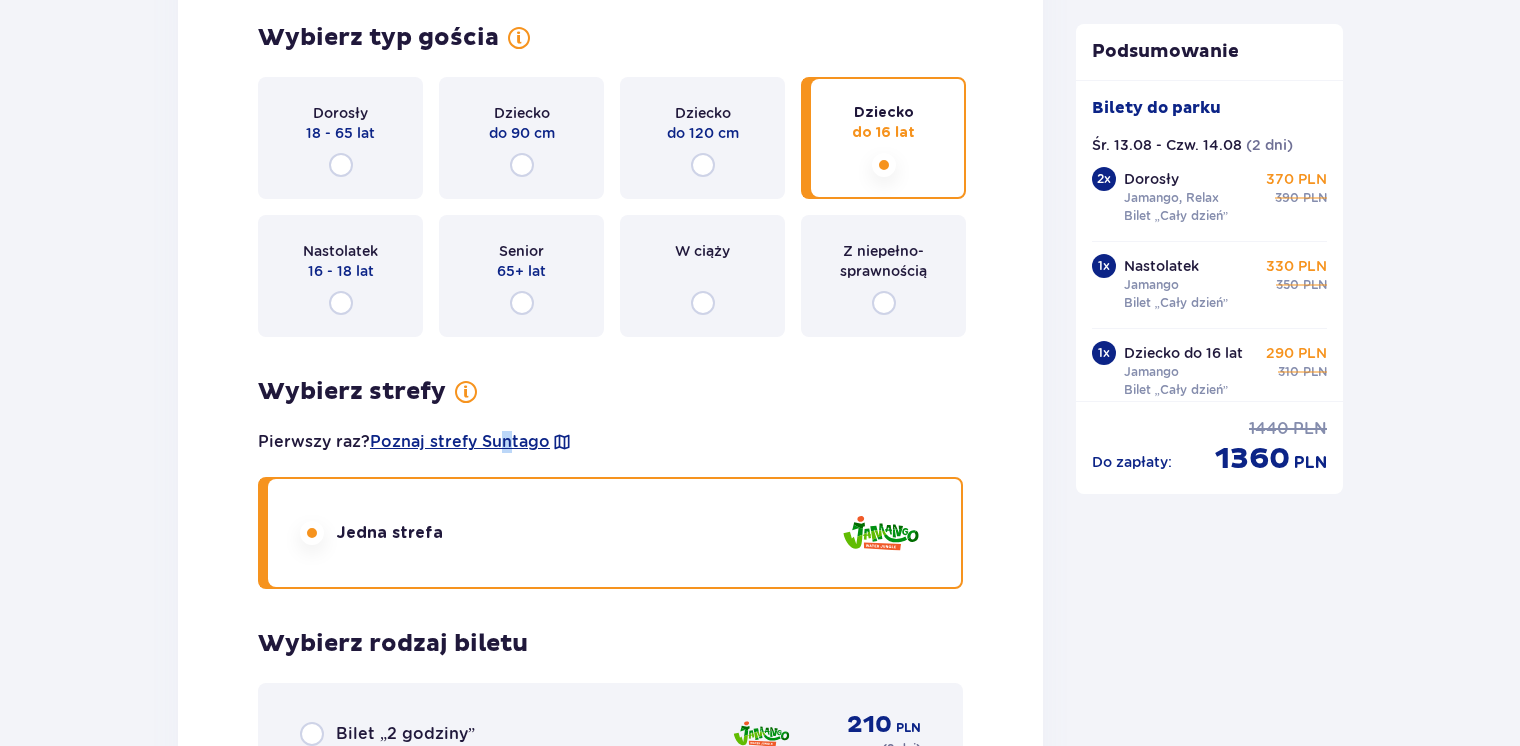 scroll, scrollTop: 5583, scrollLeft: 0, axis: vertical 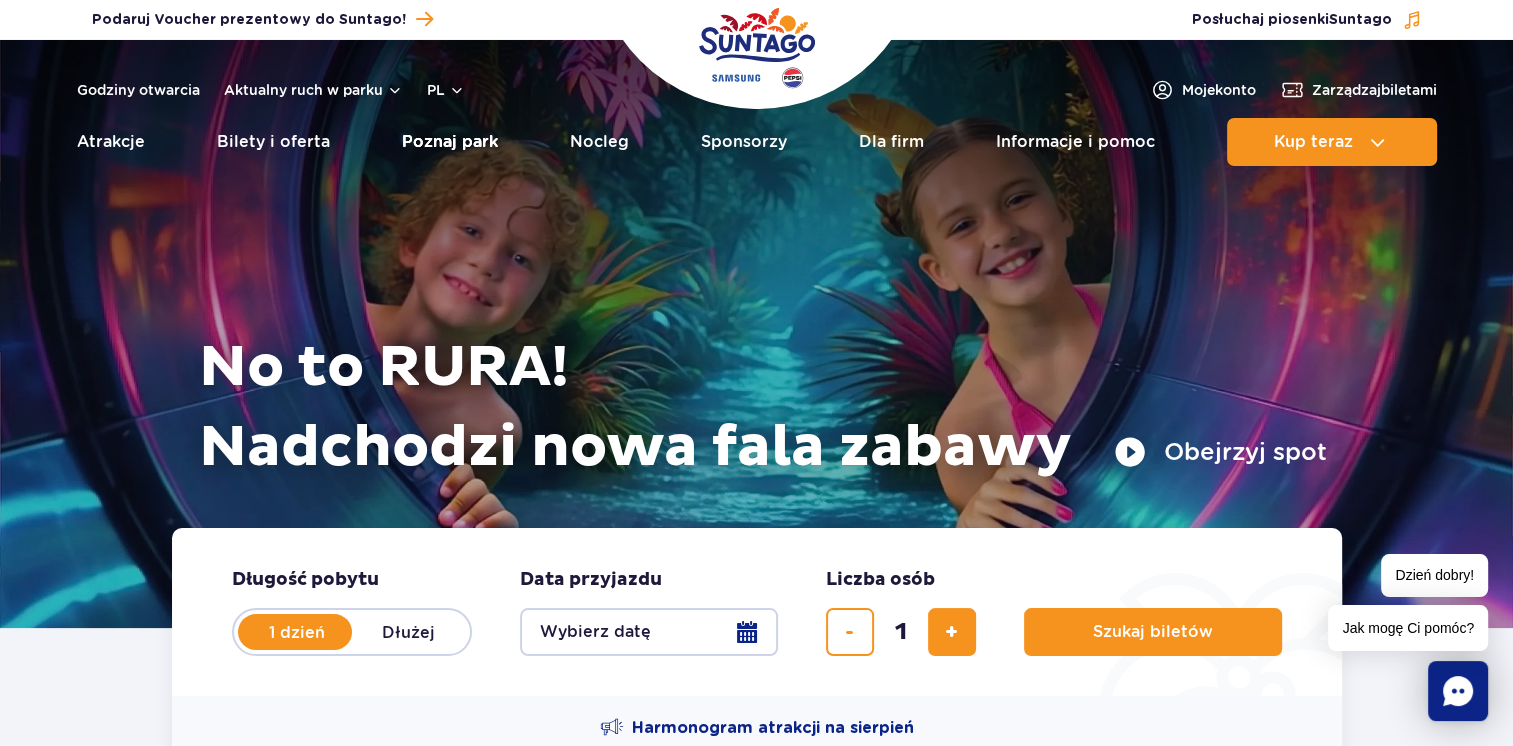 click on "Poznaj park" at bounding box center [450, 142] 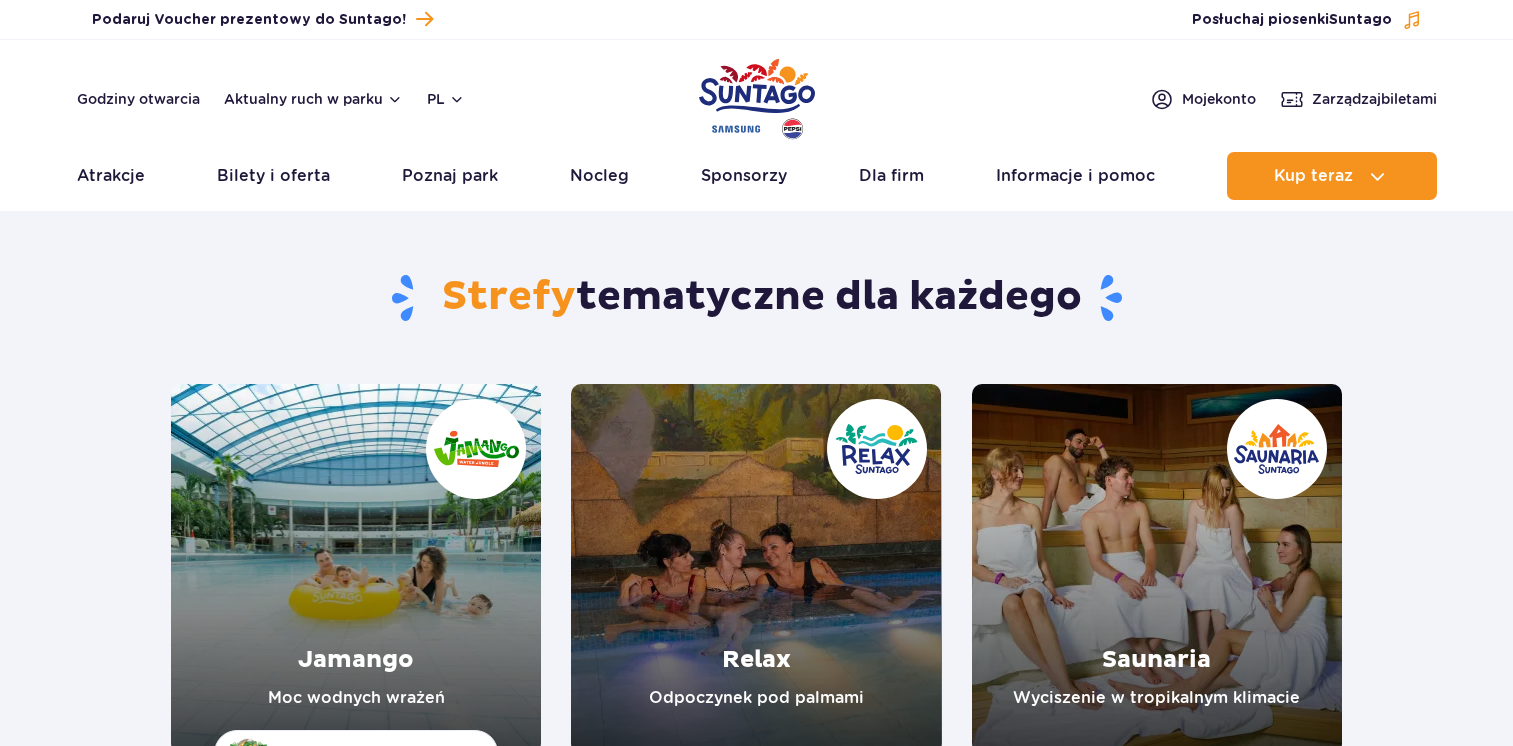 scroll, scrollTop: 0, scrollLeft: 0, axis: both 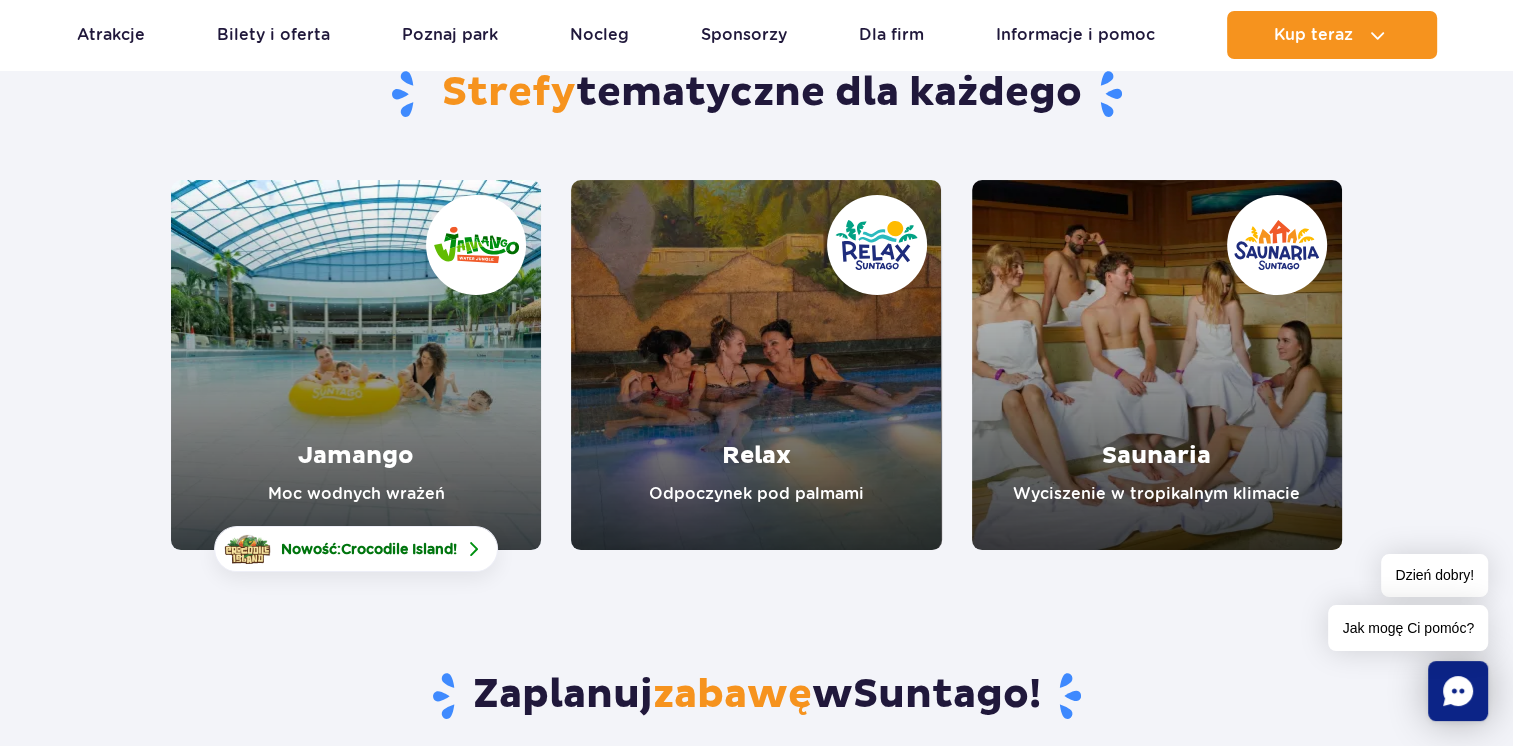click at bounding box center [756, 365] 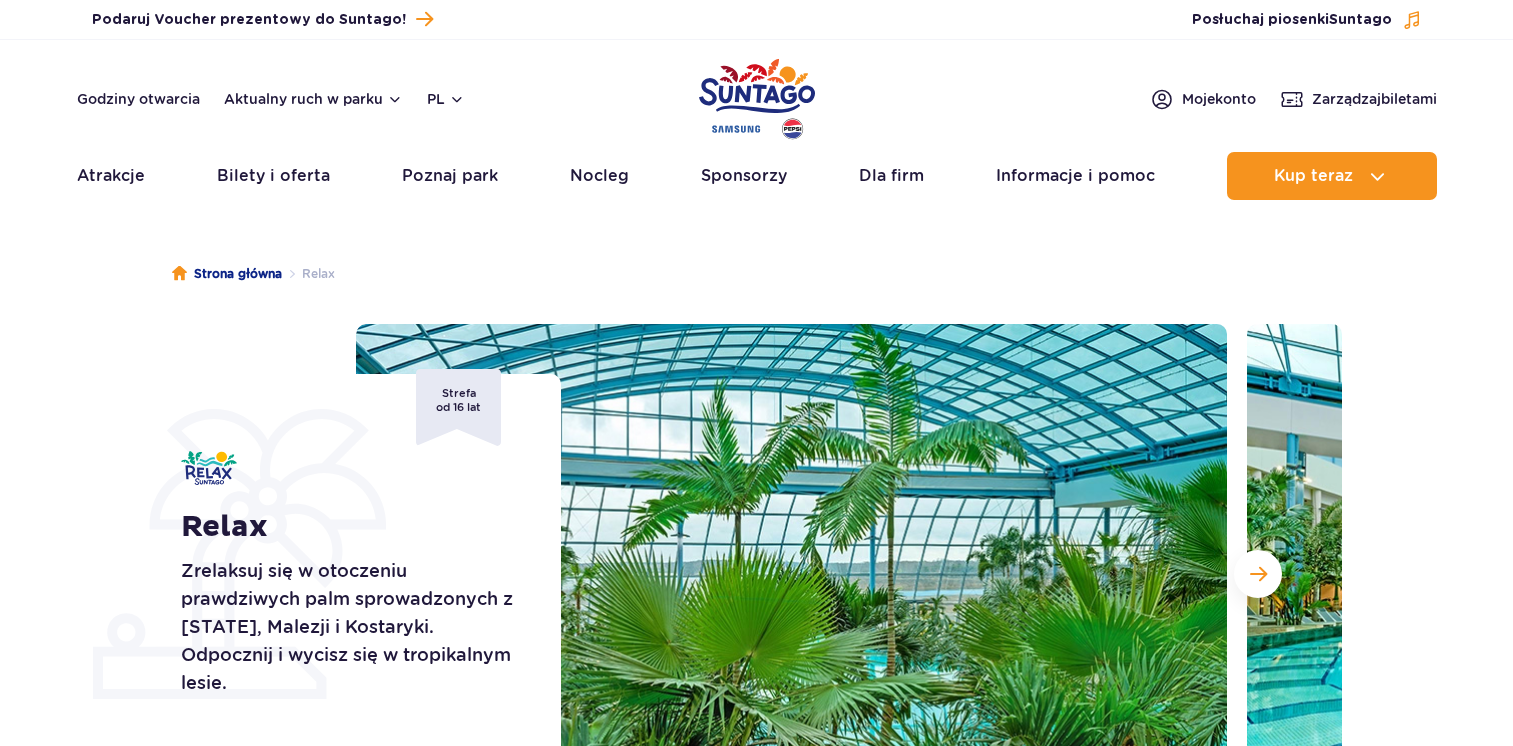 scroll, scrollTop: 0, scrollLeft: 0, axis: both 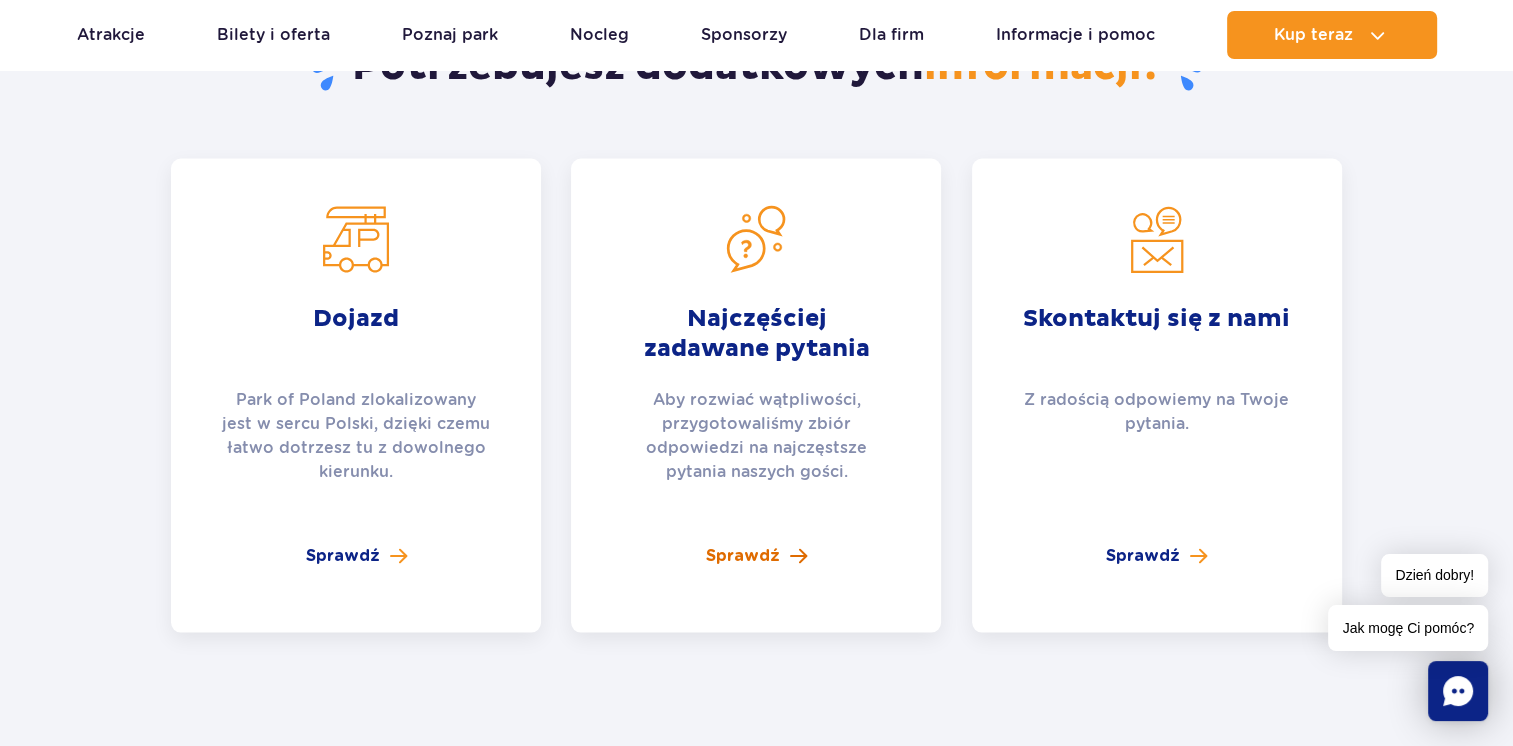 click on "Sprawdź" at bounding box center [743, 556] 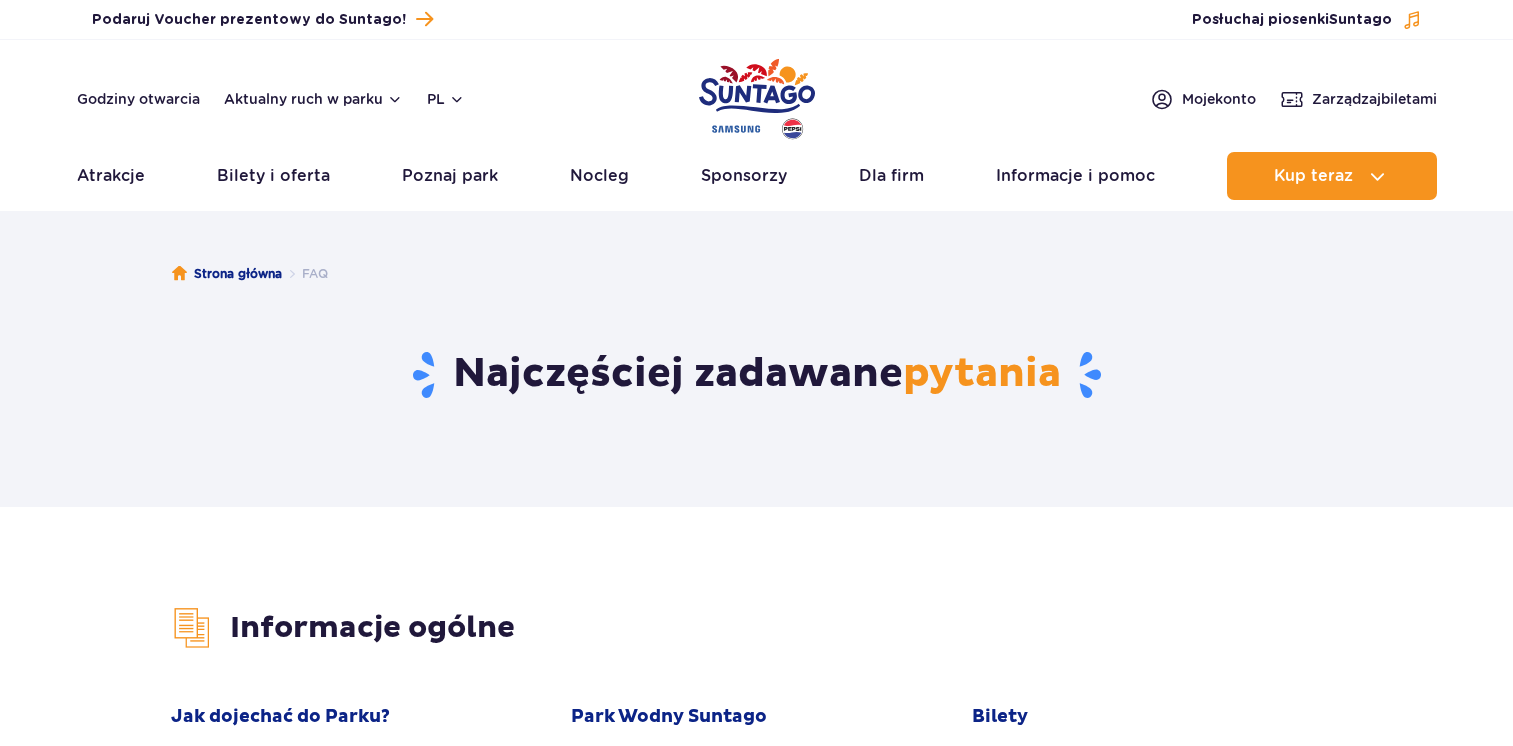 scroll, scrollTop: 0, scrollLeft: 0, axis: both 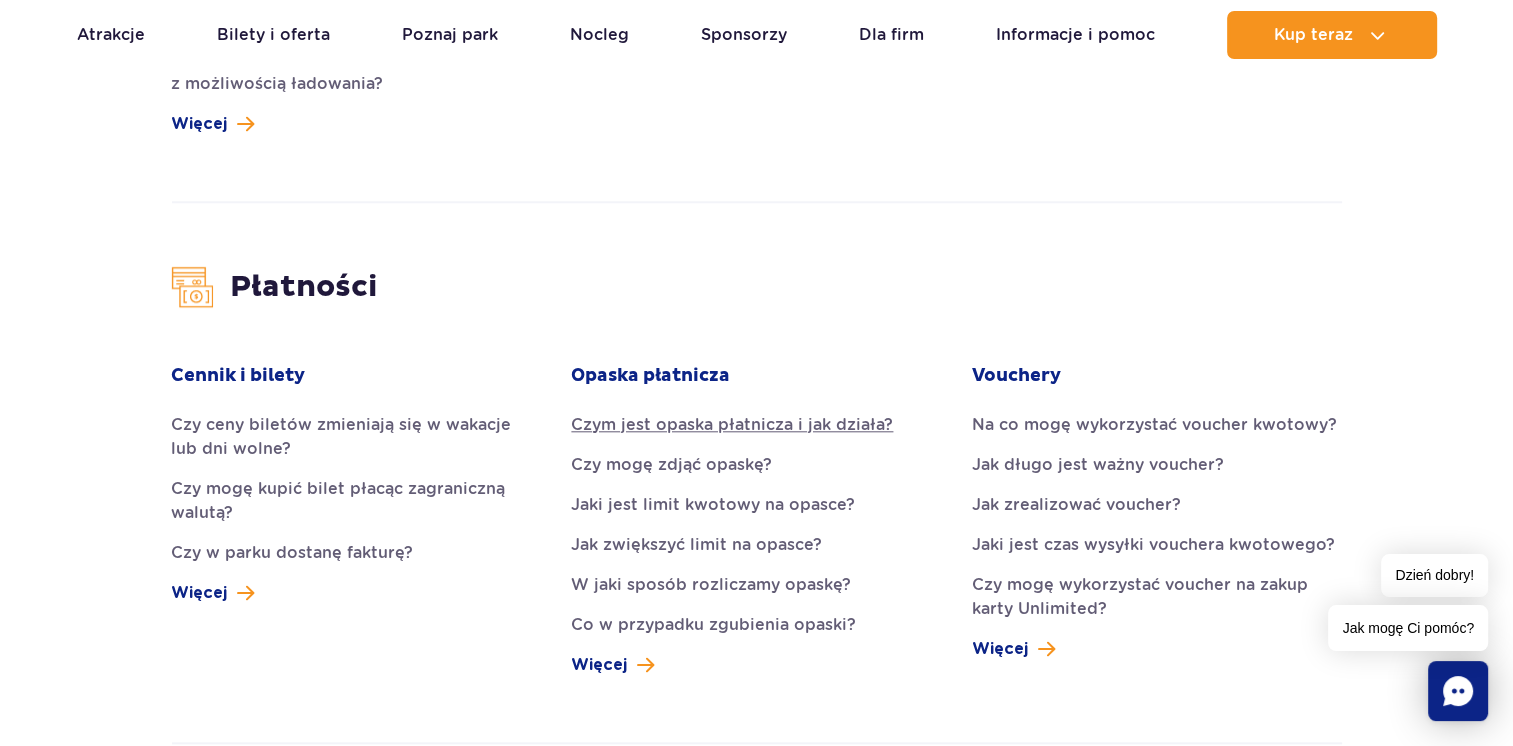 click on "Czym jest opaska płatnicza i jak działa?" at bounding box center (756, 425) 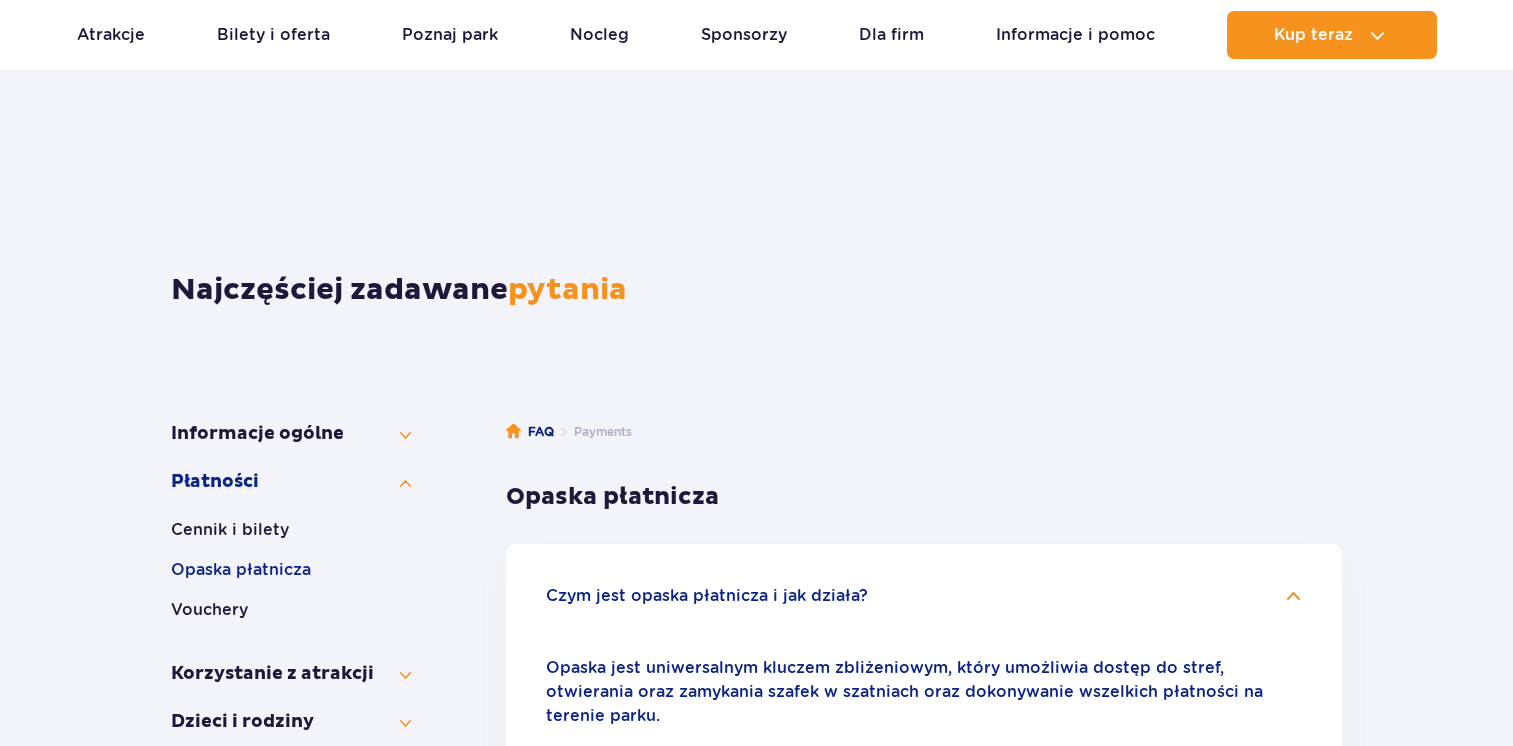 scroll, scrollTop: 474, scrollLeft: 0, axis: vertical 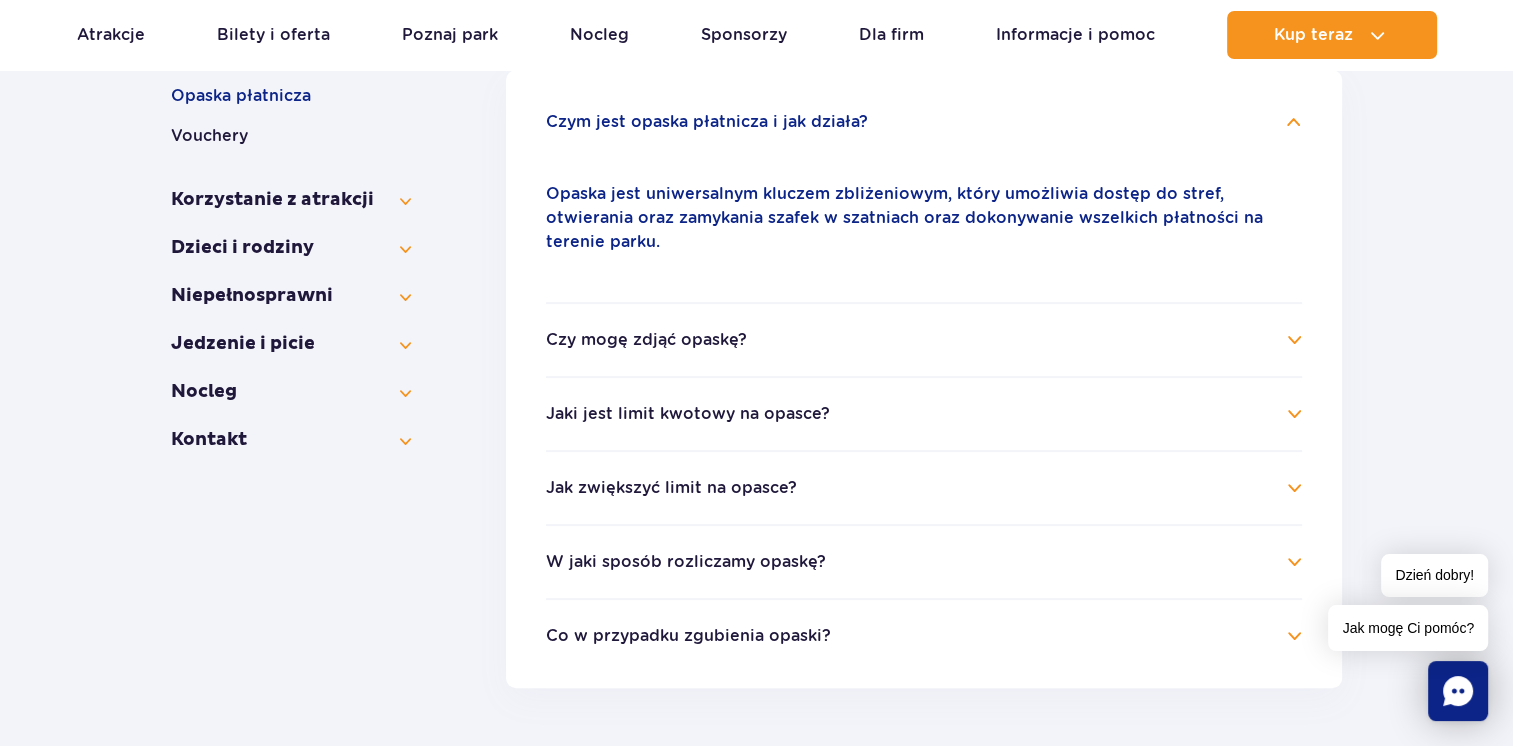 click on "Czy mogę zdjąć opaskę?" at bounding box center [646, 340] 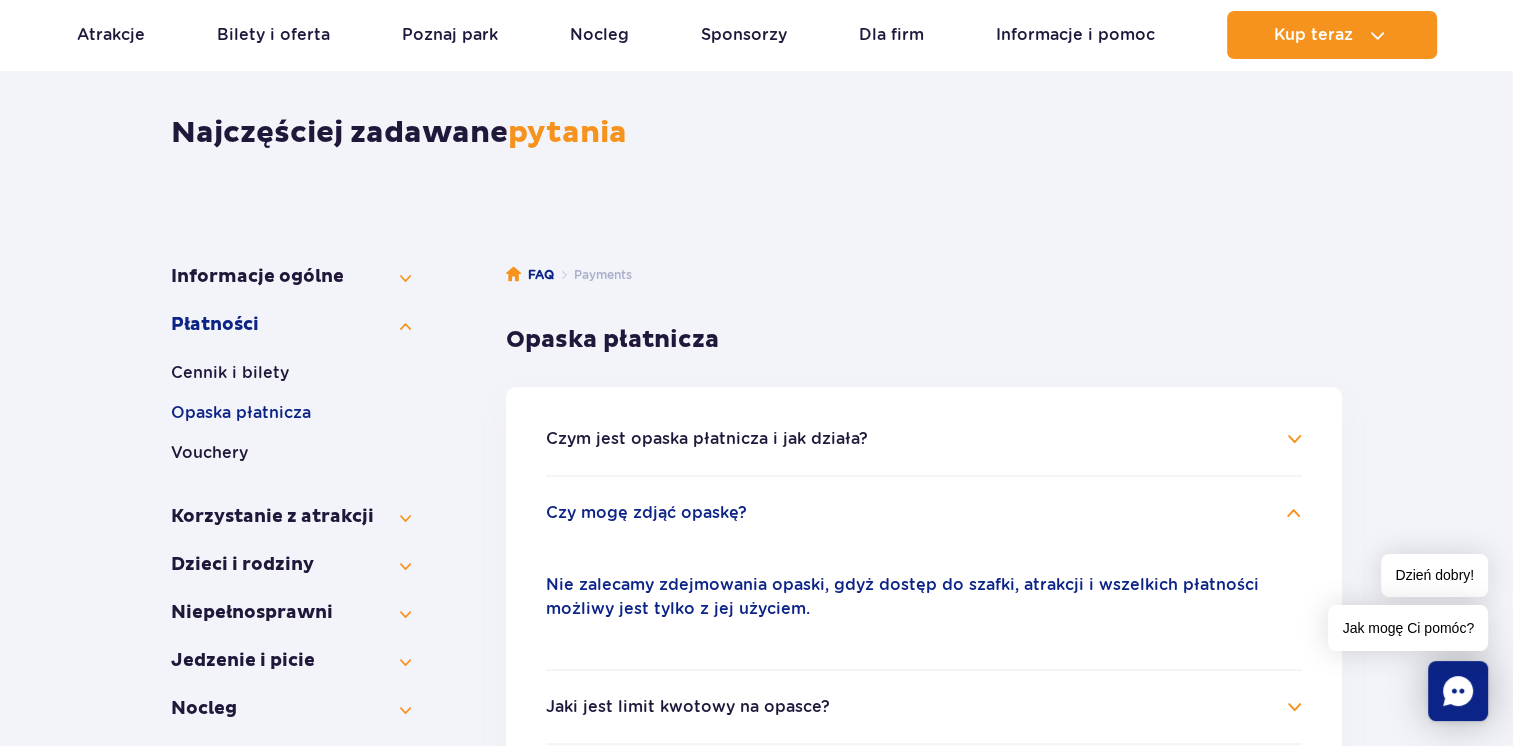 scroll, scrollTop: 200, scrollLeft: 0, axis: vertical 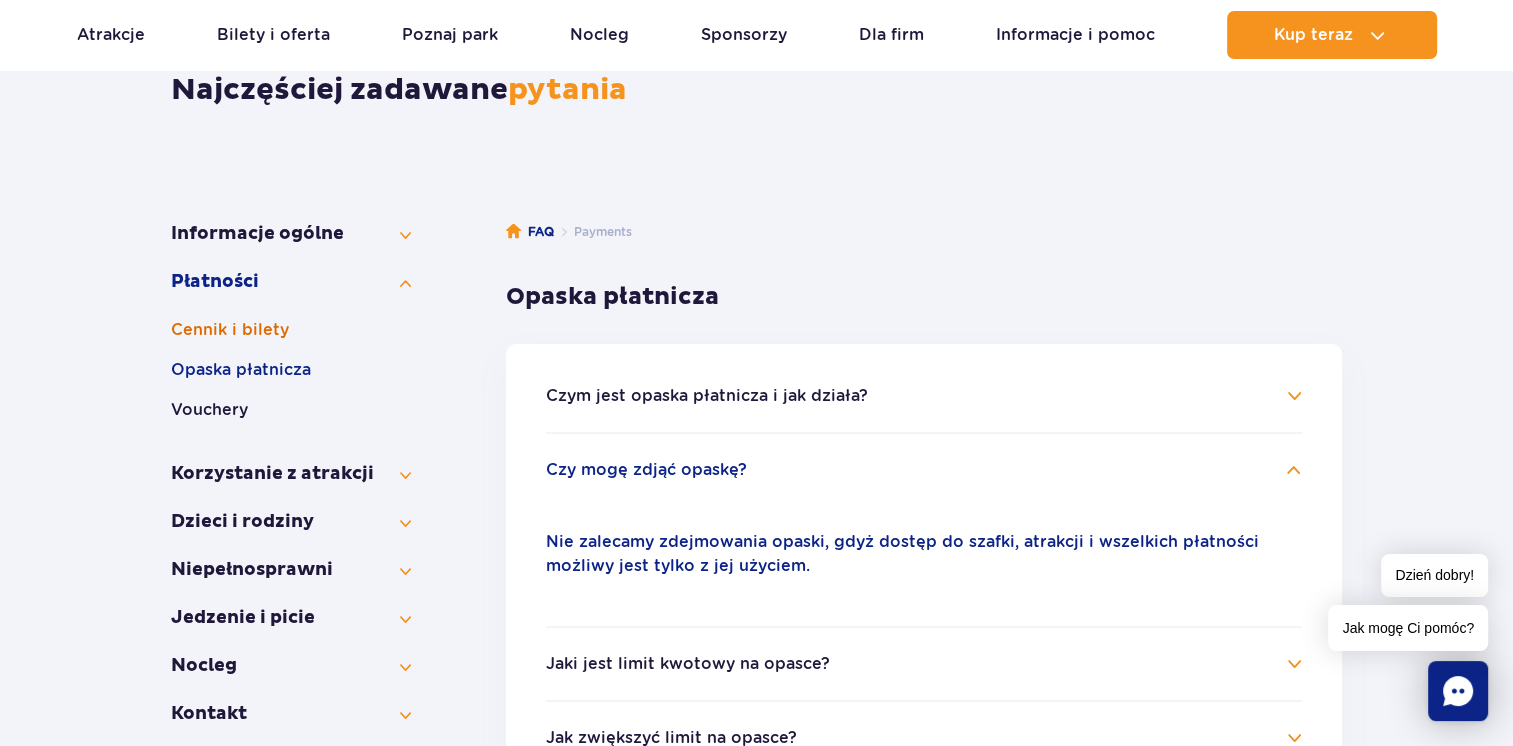 click on "Cennik i bilety" at bounding box center [291, 330] 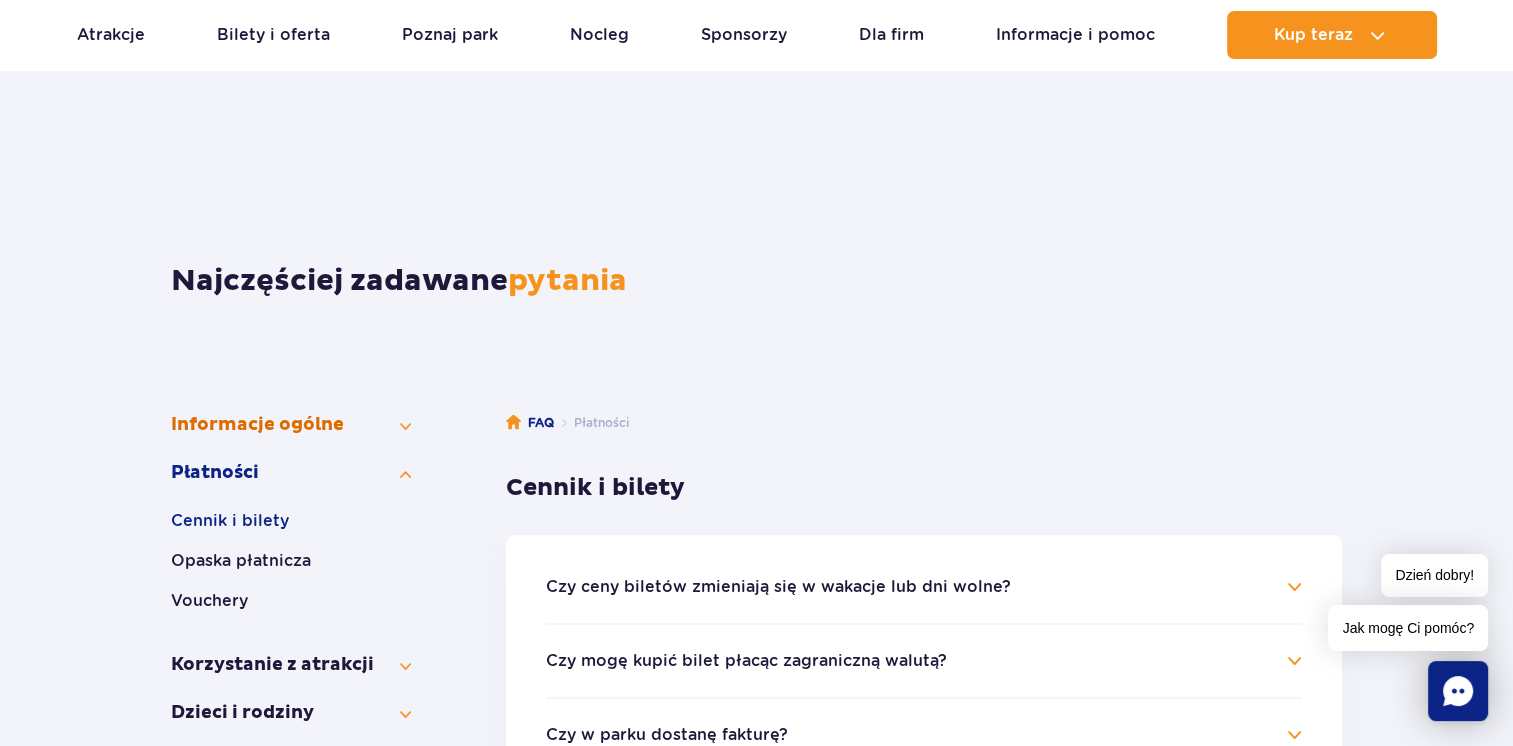 scroll, scrollTop: 0, scrollLeft: 0, axis: both 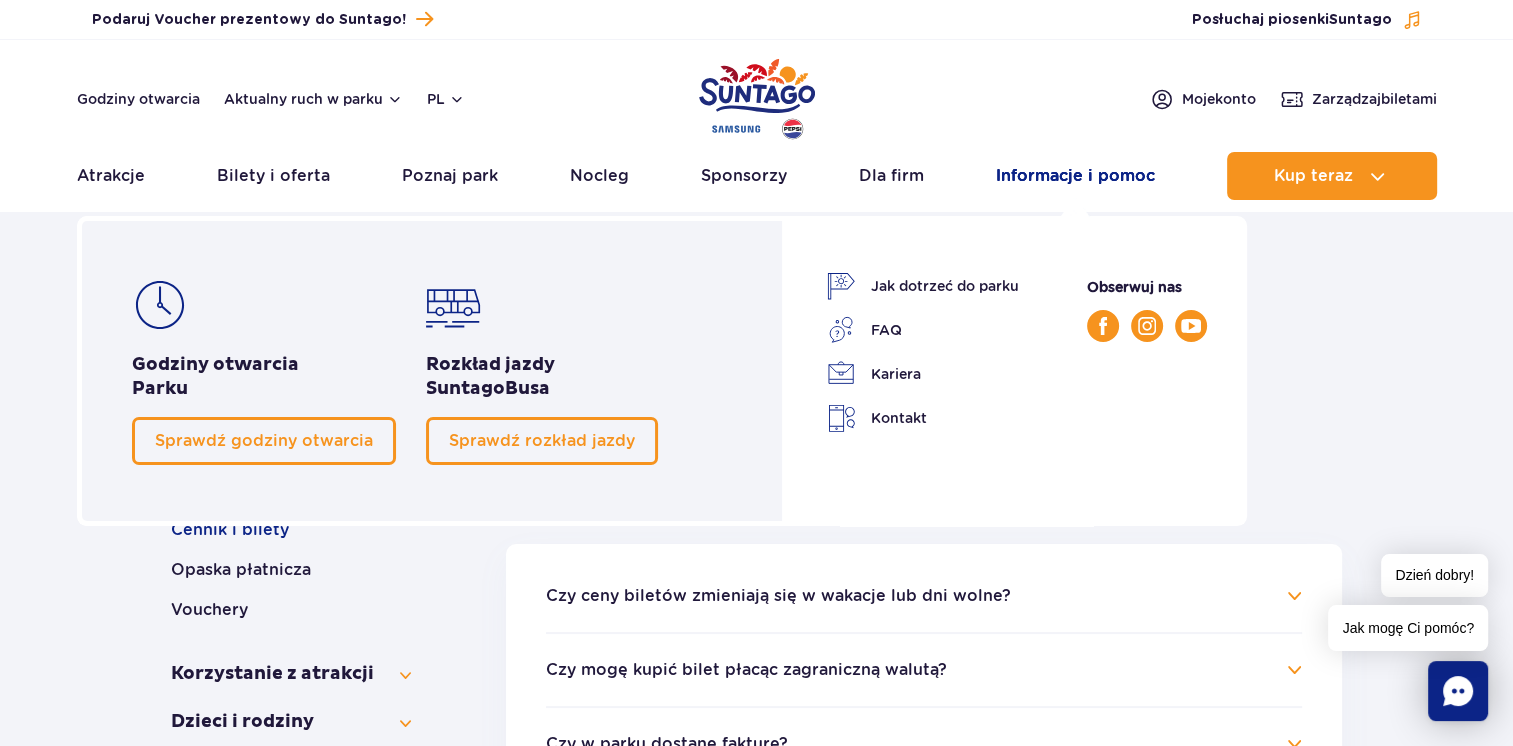 click on "Informacje i pomoc" at bounding box center [1075, 176] 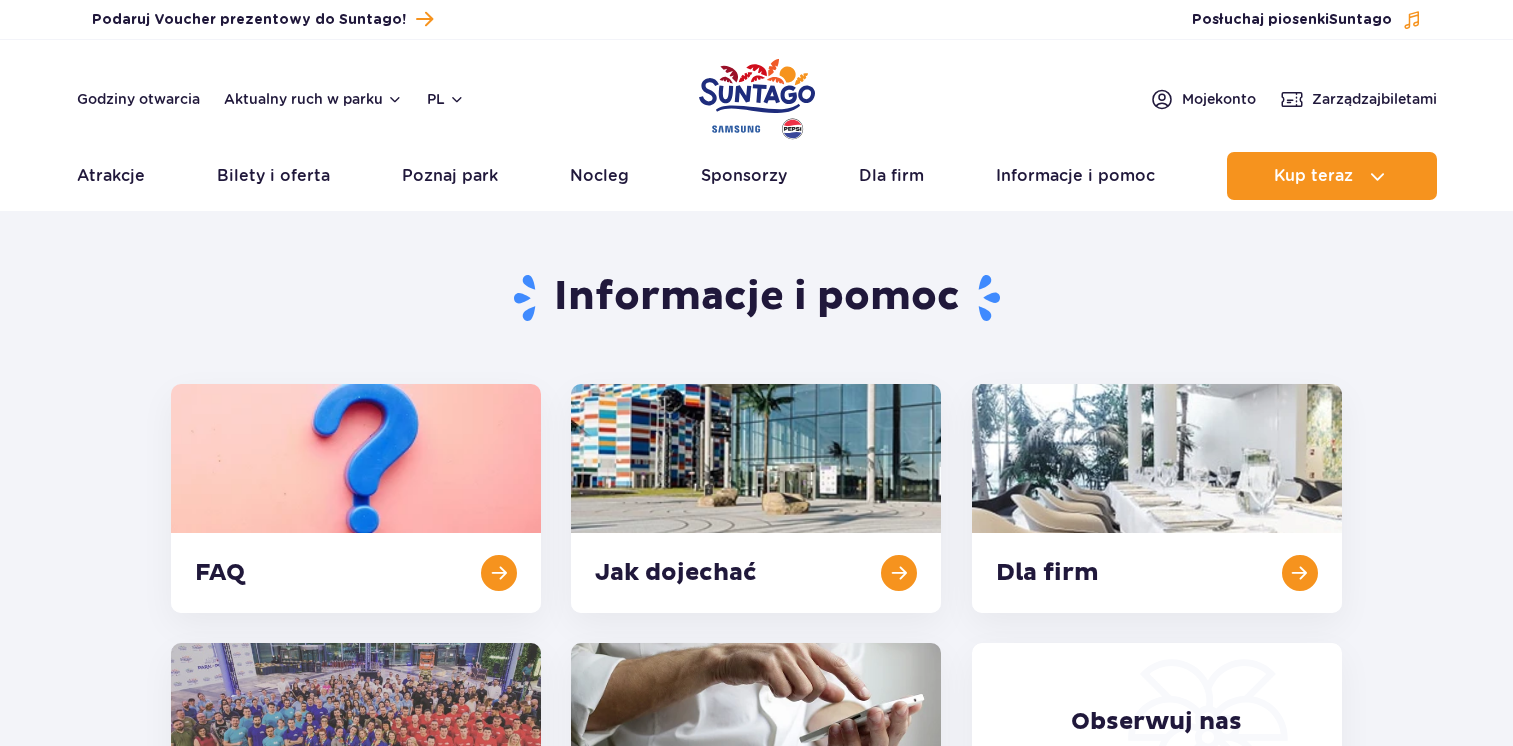 scroll, scrollTop: 0, scrollLeft: 0, axis: both 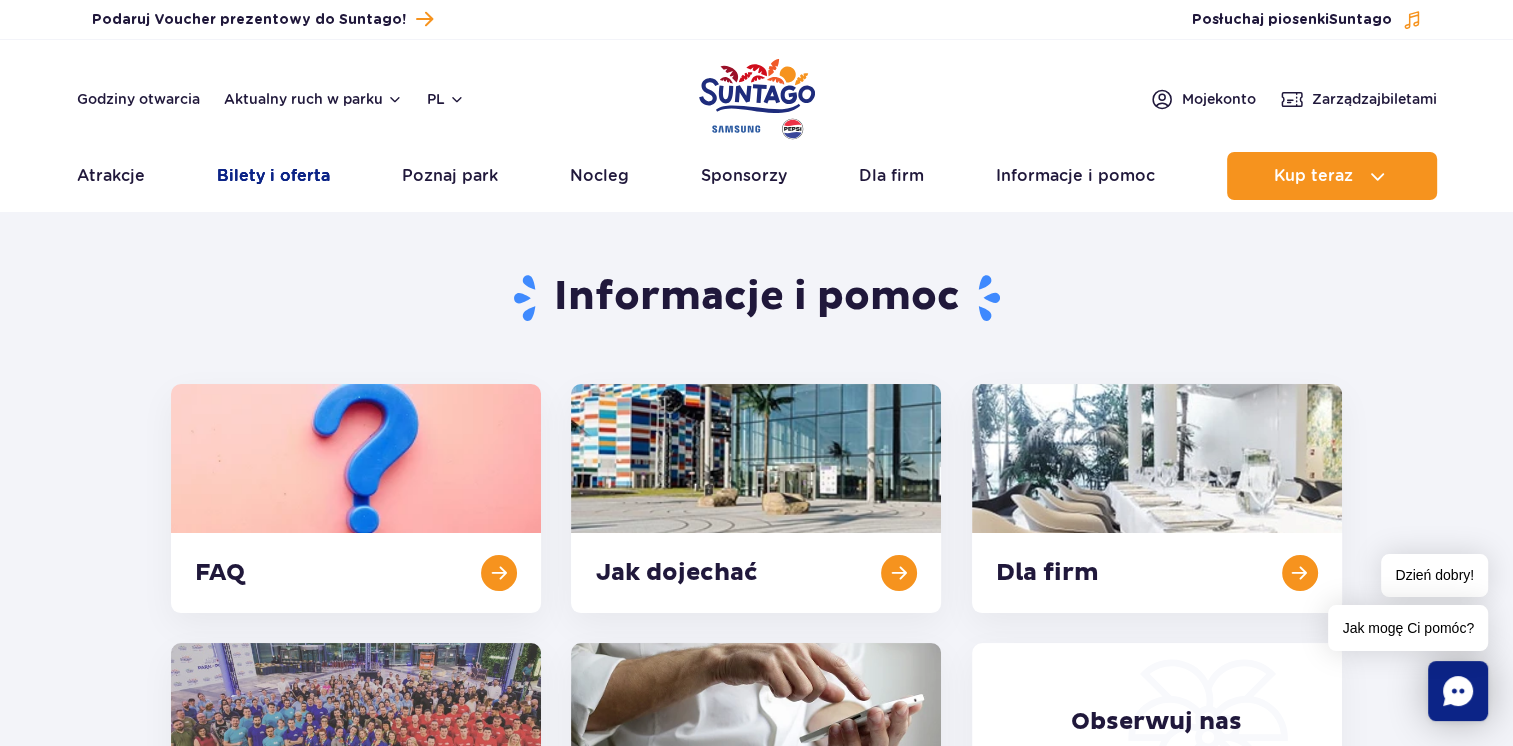 click on "Bilety i oferta" at bounding box center [273, 176] 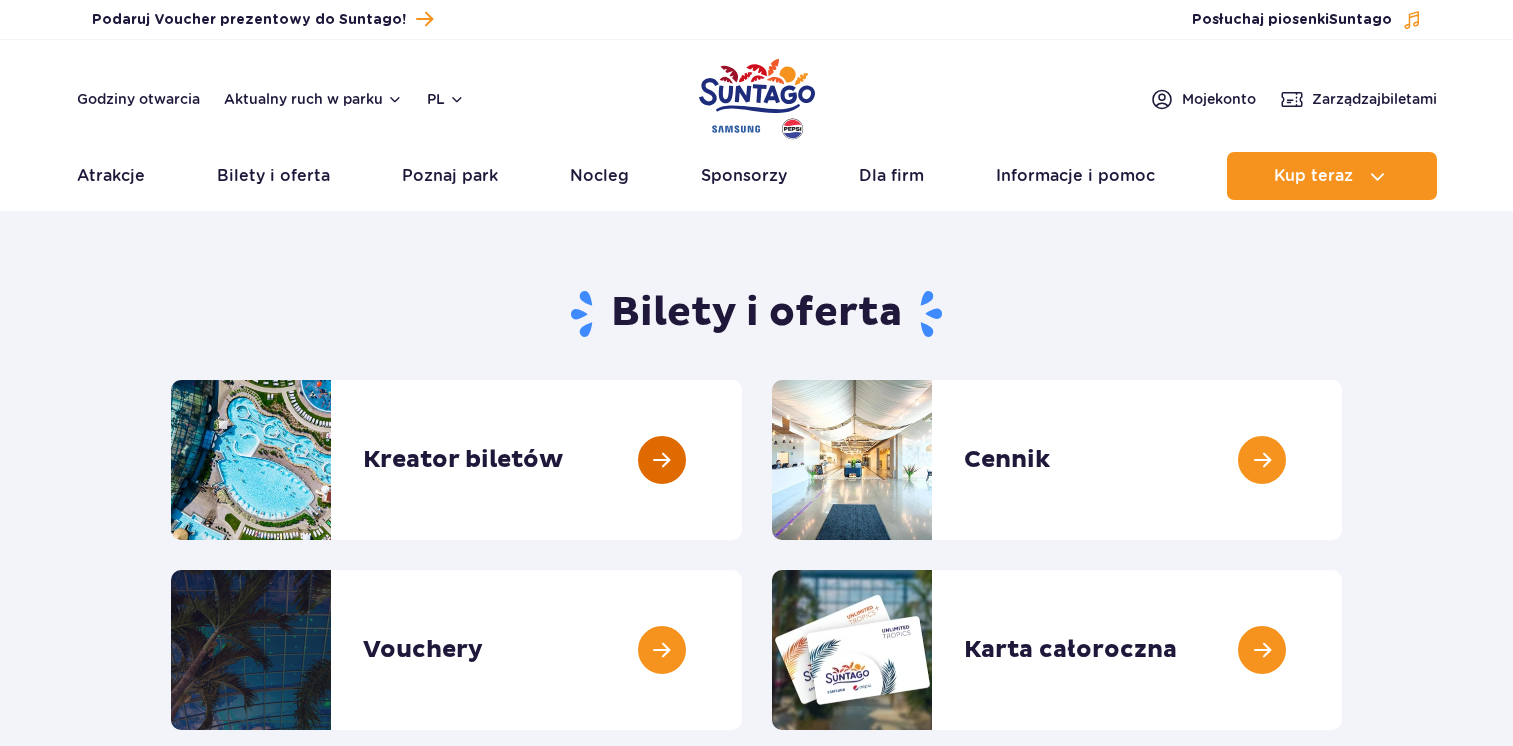 scroll, scrollTop: 0, scrollLeft: 0, axis: both 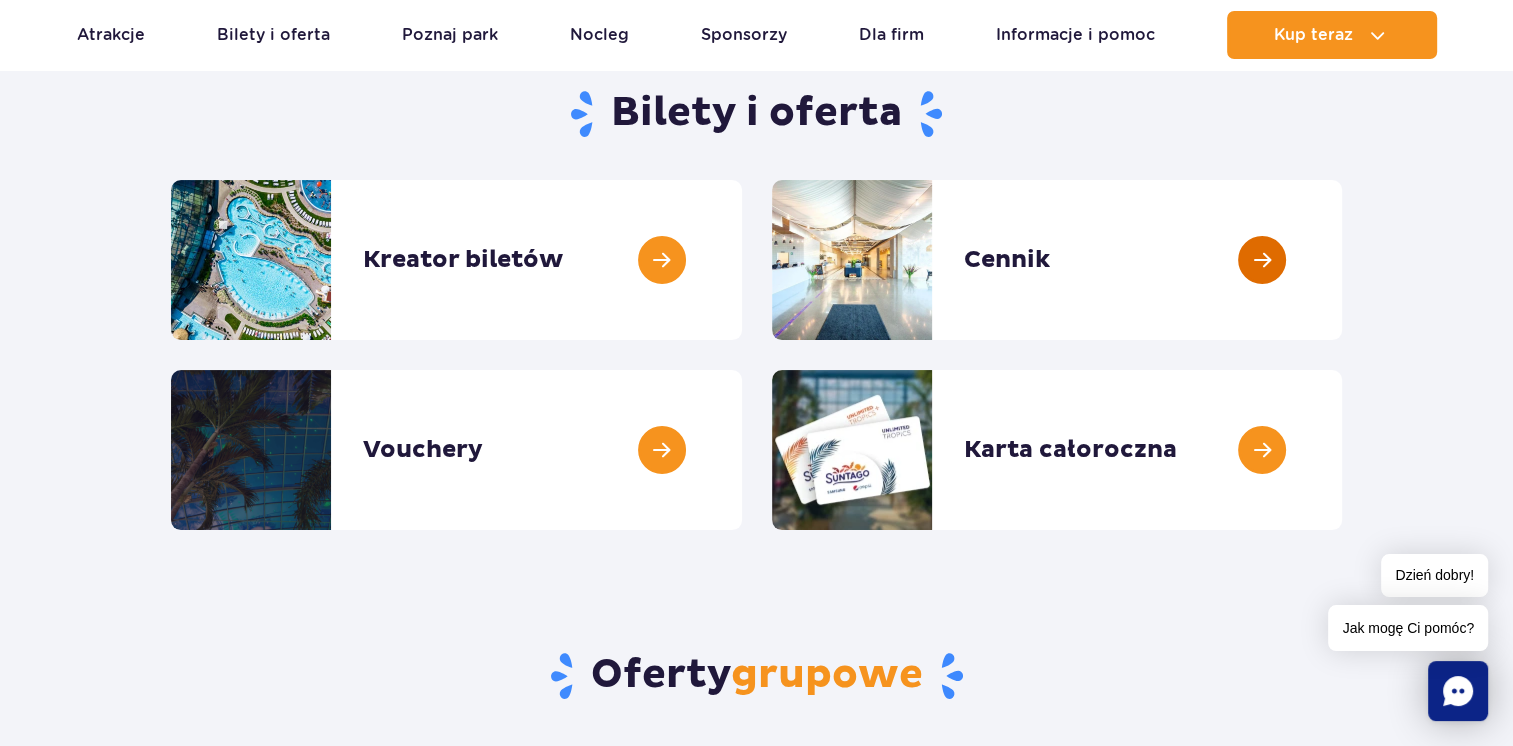 click at bounding box center [1342, 260] 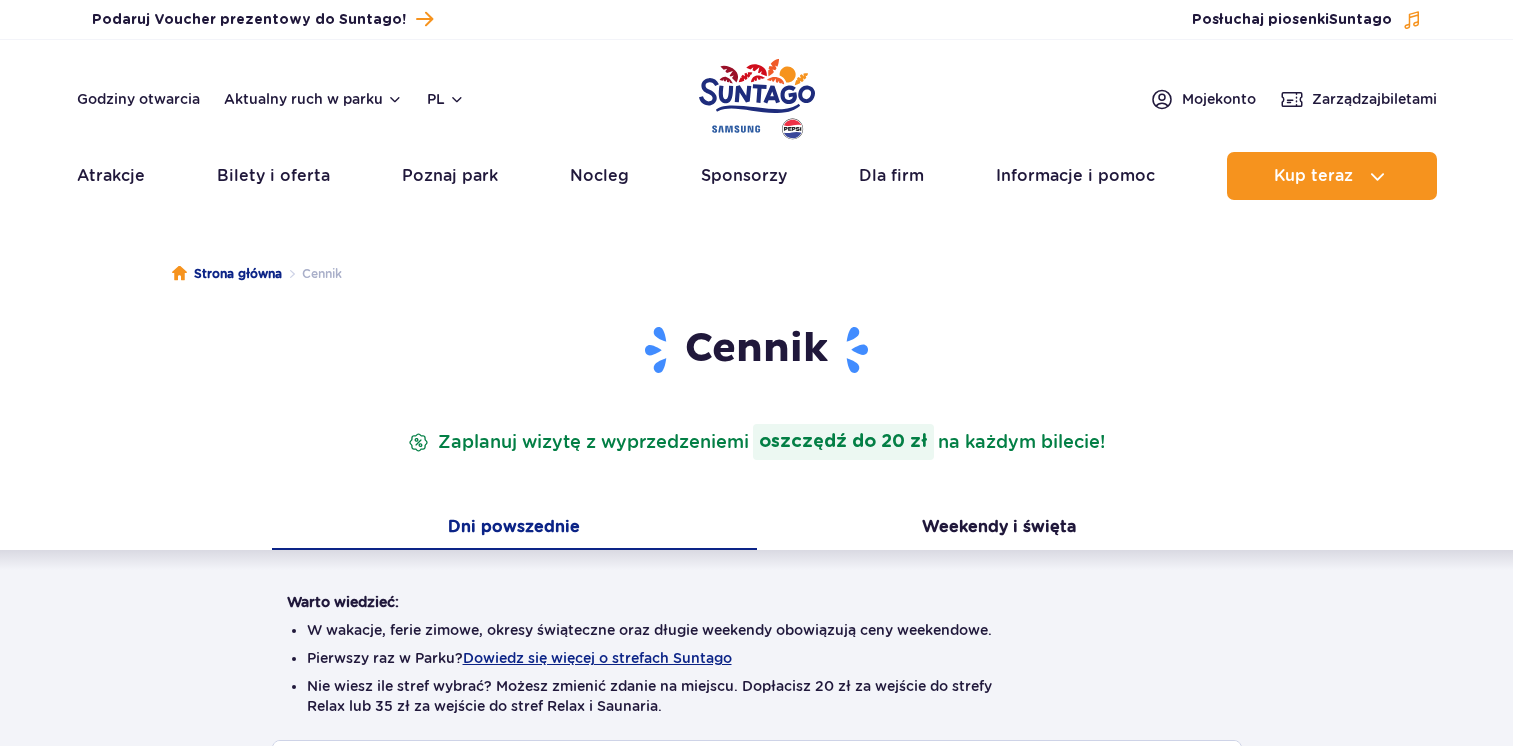 scroll, scrollTop: 0, scrollLeft: 0, axis: both 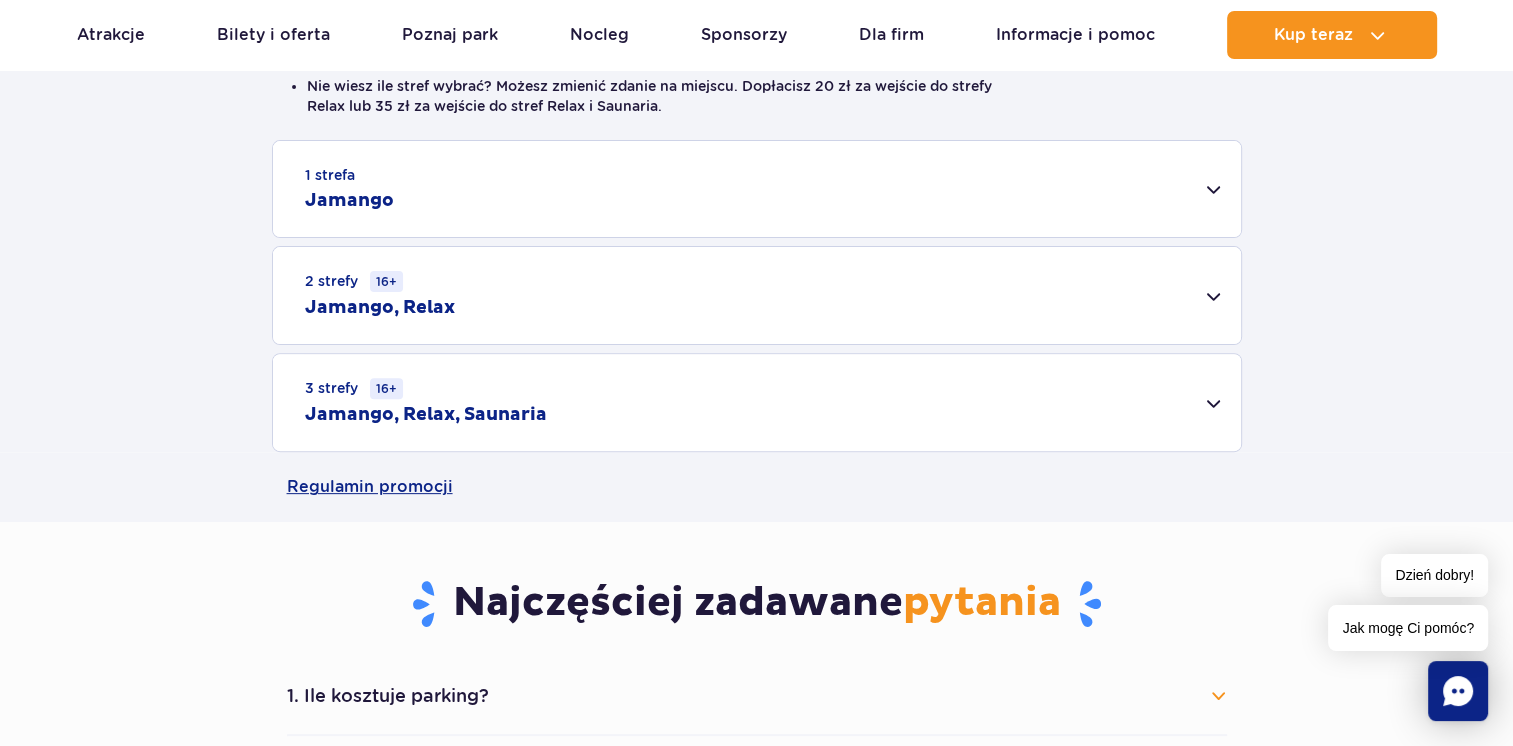 click on "Jamango, Relax" at bounding box center [380, 308] 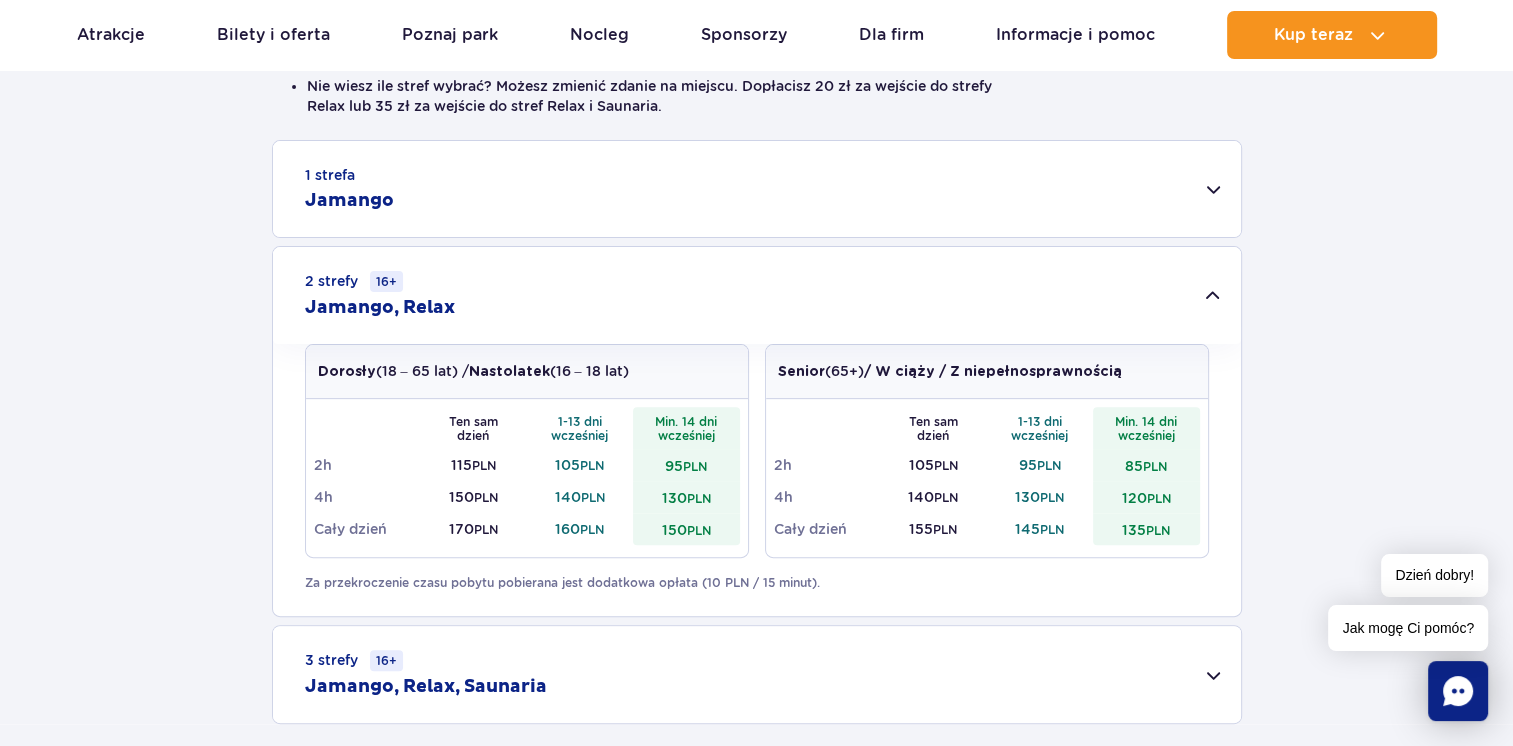 click on "1 strefa
Jamango" at bounding box center (757, 189) 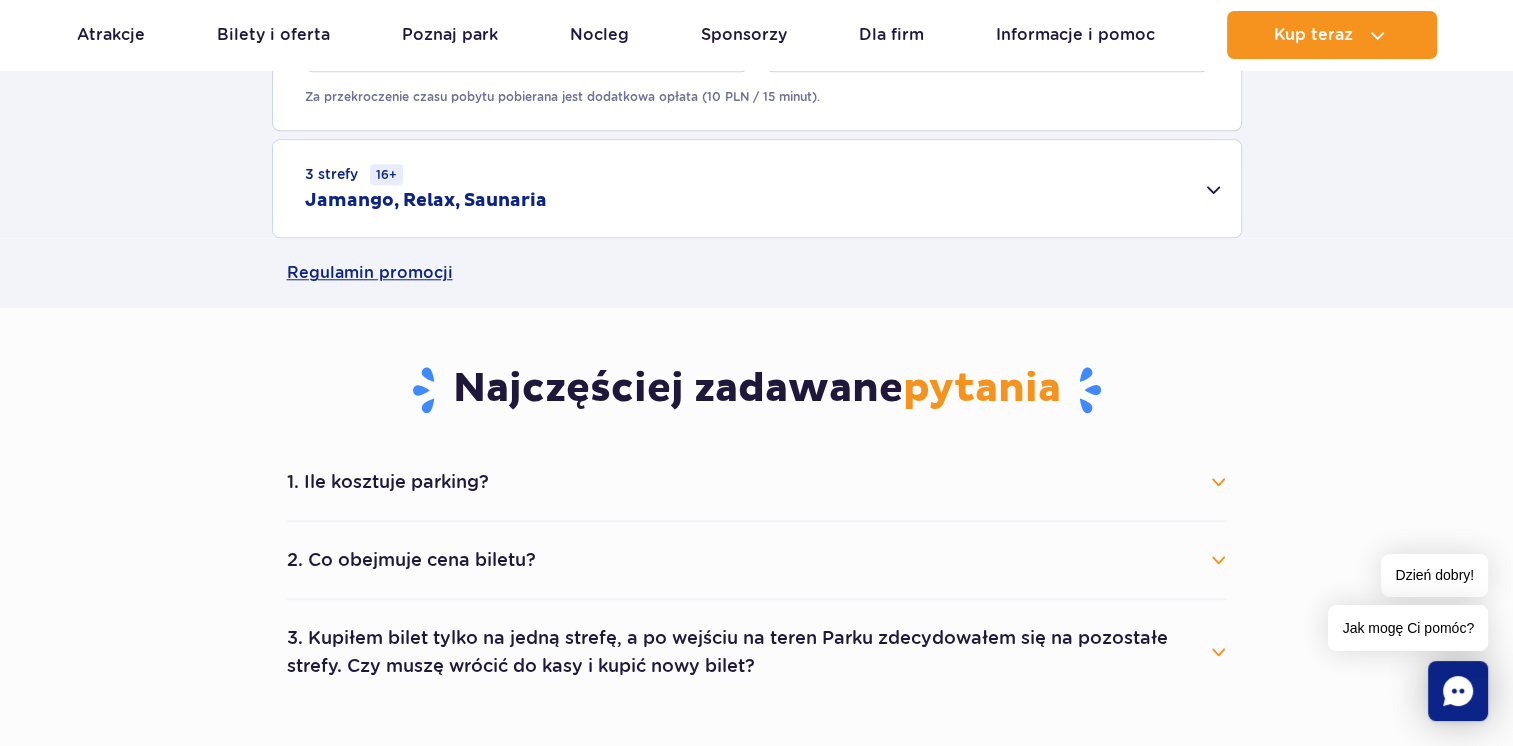 scroll, scrollTop: 1900, scrollLeft: 0, axis: vertical 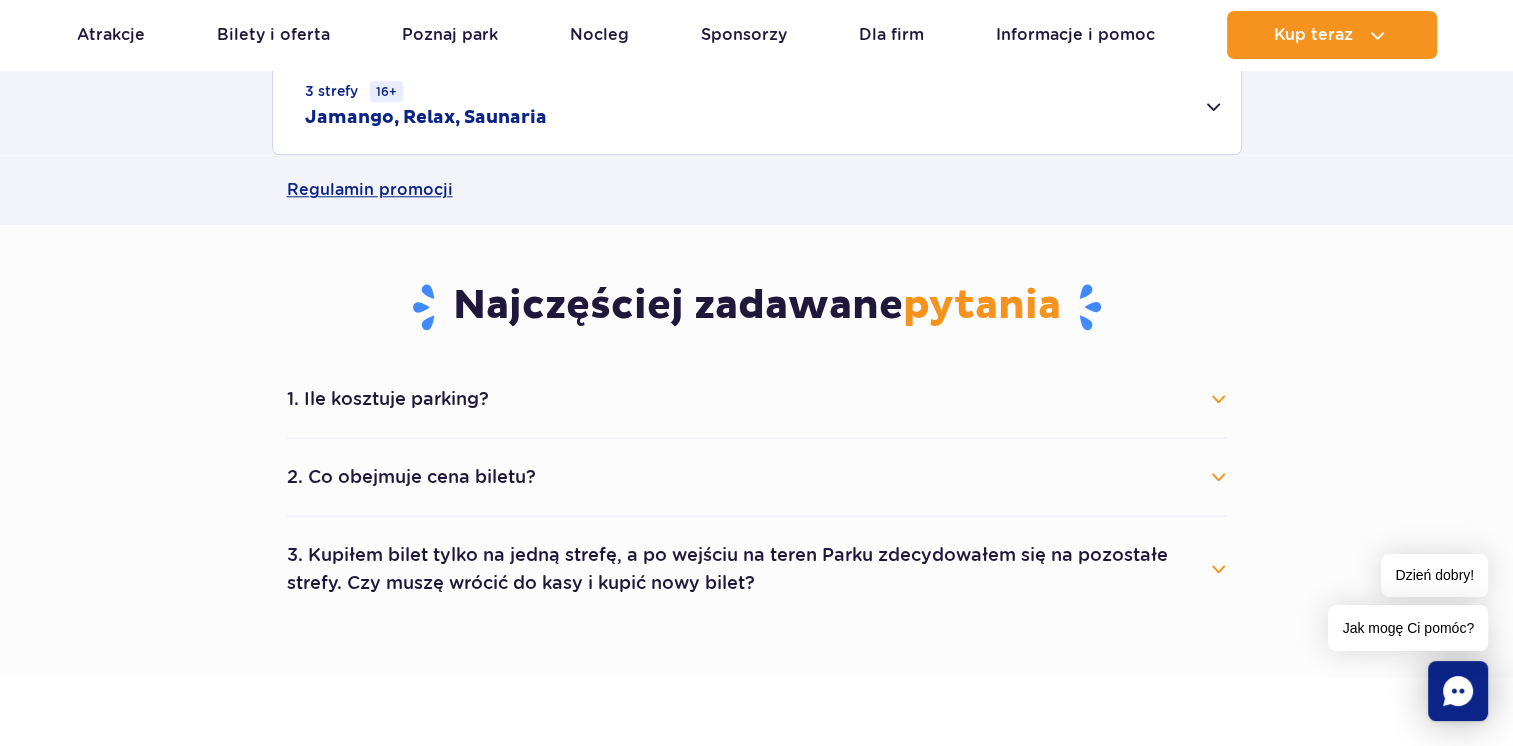 click on "3. Kupiłem bilet tylko na jedną strefę, a po wejściu na teren Parku zdecydowałem się na pozostałe strefy. Czy muszę wrócić do kasy i kupić nowy bilet?" at bounding box center [757, 569] 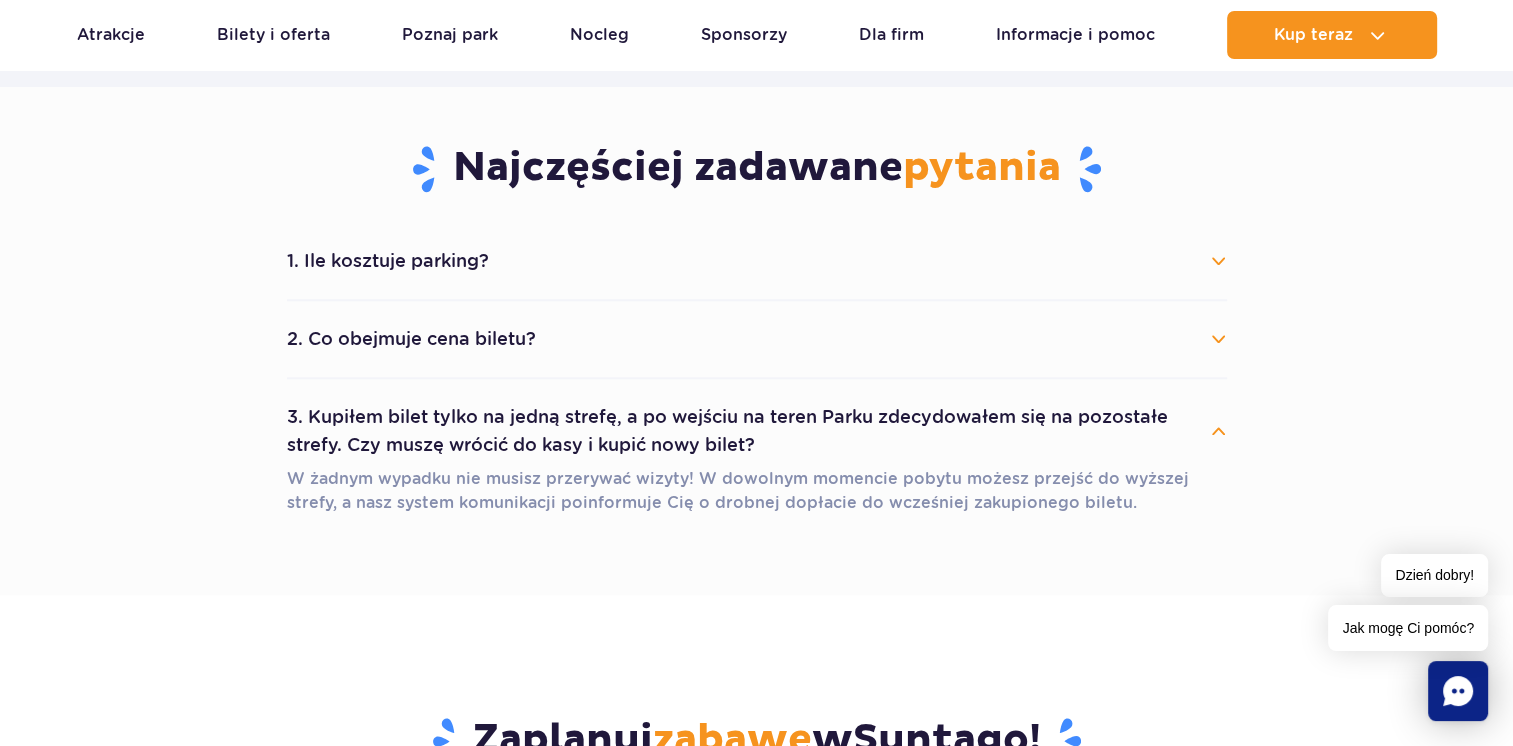 scroll, scrollTop: 2000, scrollLeft: 0, axis: vertical 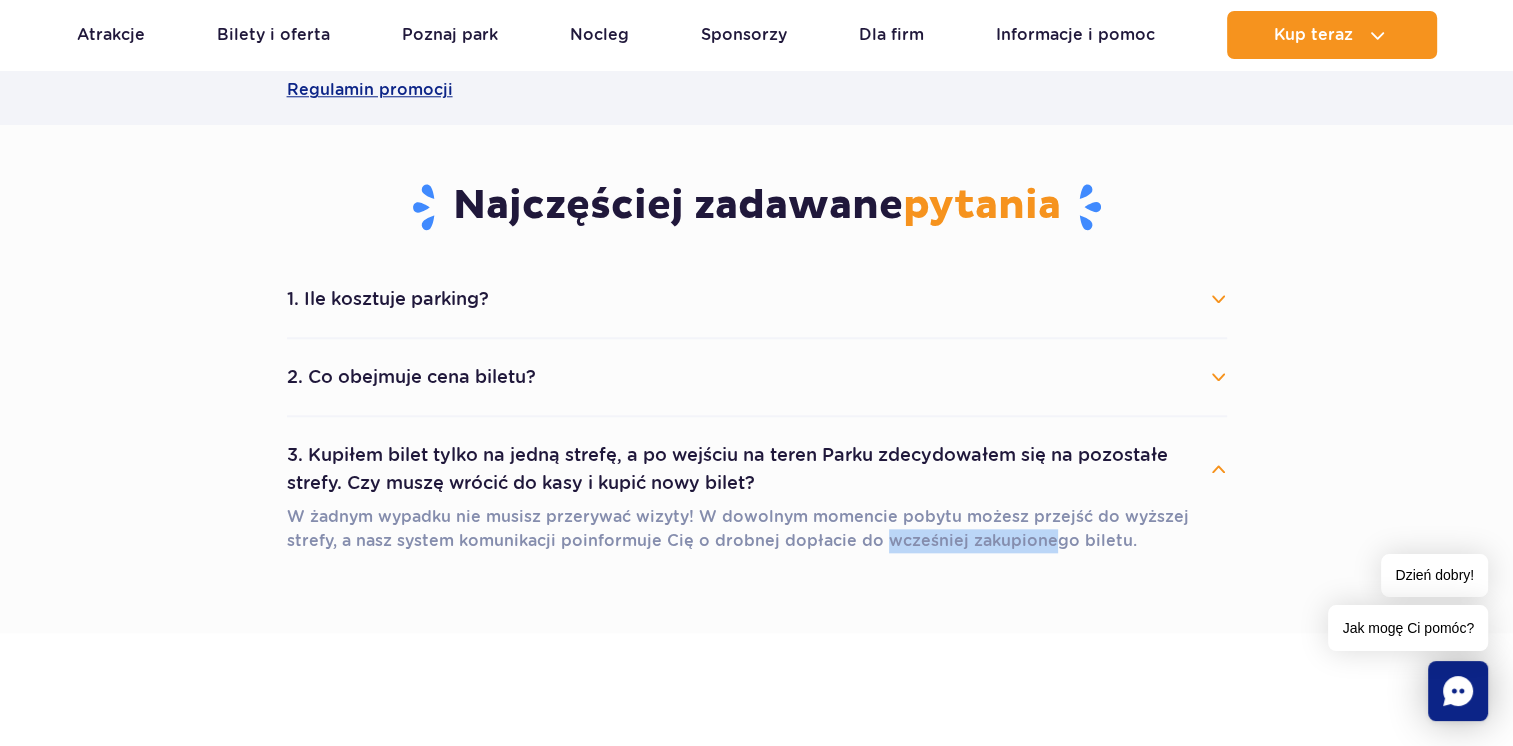drag, startPoint x: 833, startPoint y: 542, endPoint x: 988, endPoint y: 541, distance: 155.00322 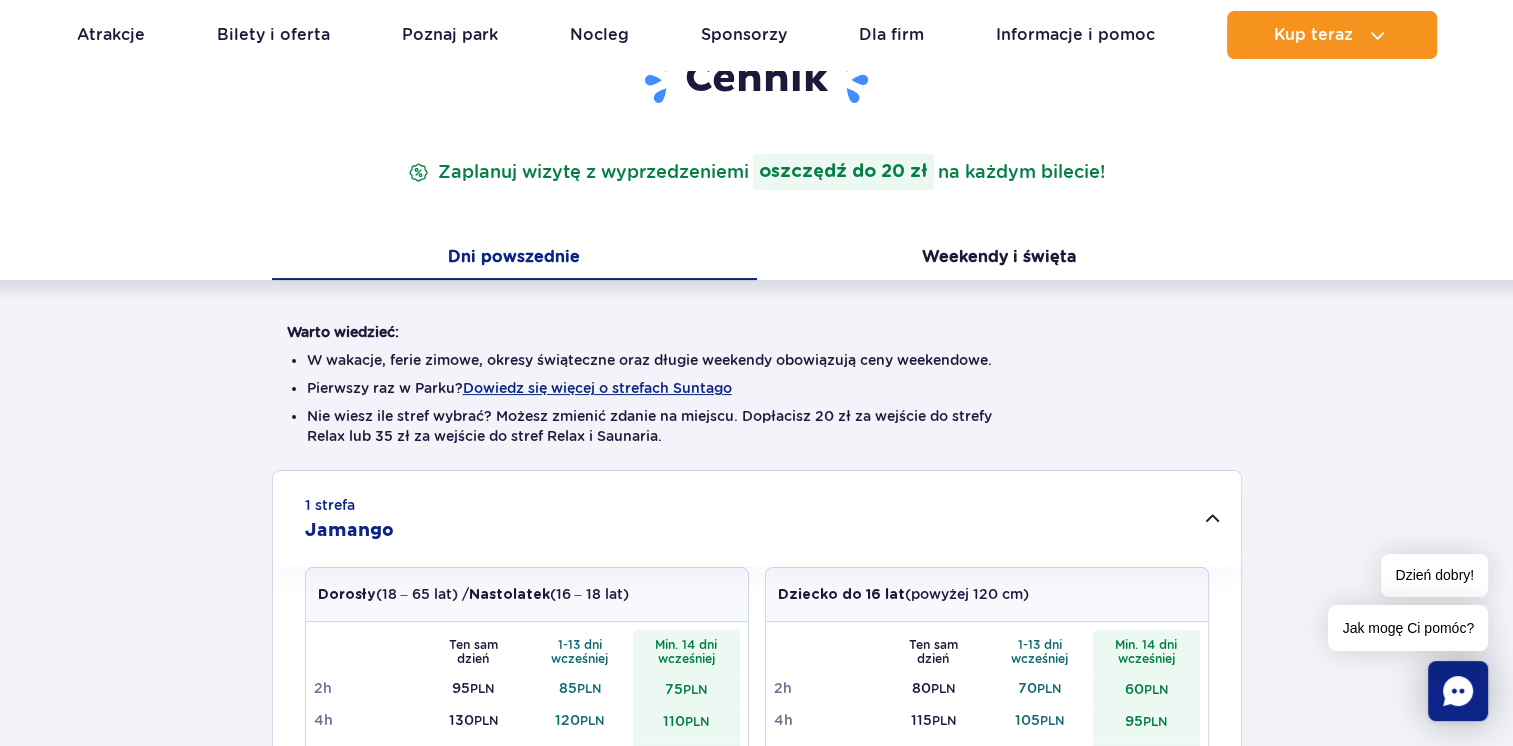 scroll, scrollTop: 200, scrollLeft: 0, axis: vertical 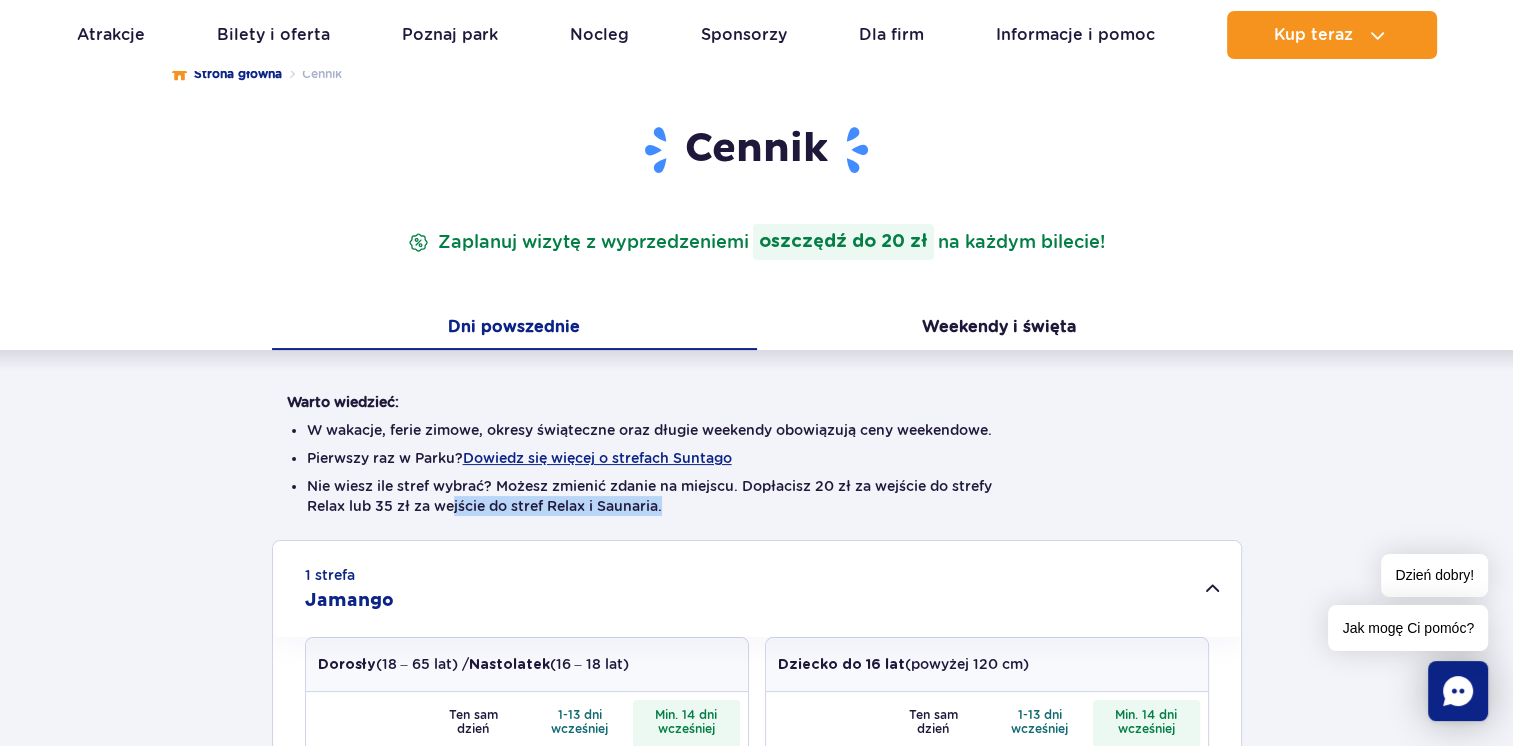 drag, startPoint x: 453, startPoint y: 506, endPoint x: 719, endPoint y: 508, distance: 266.0075 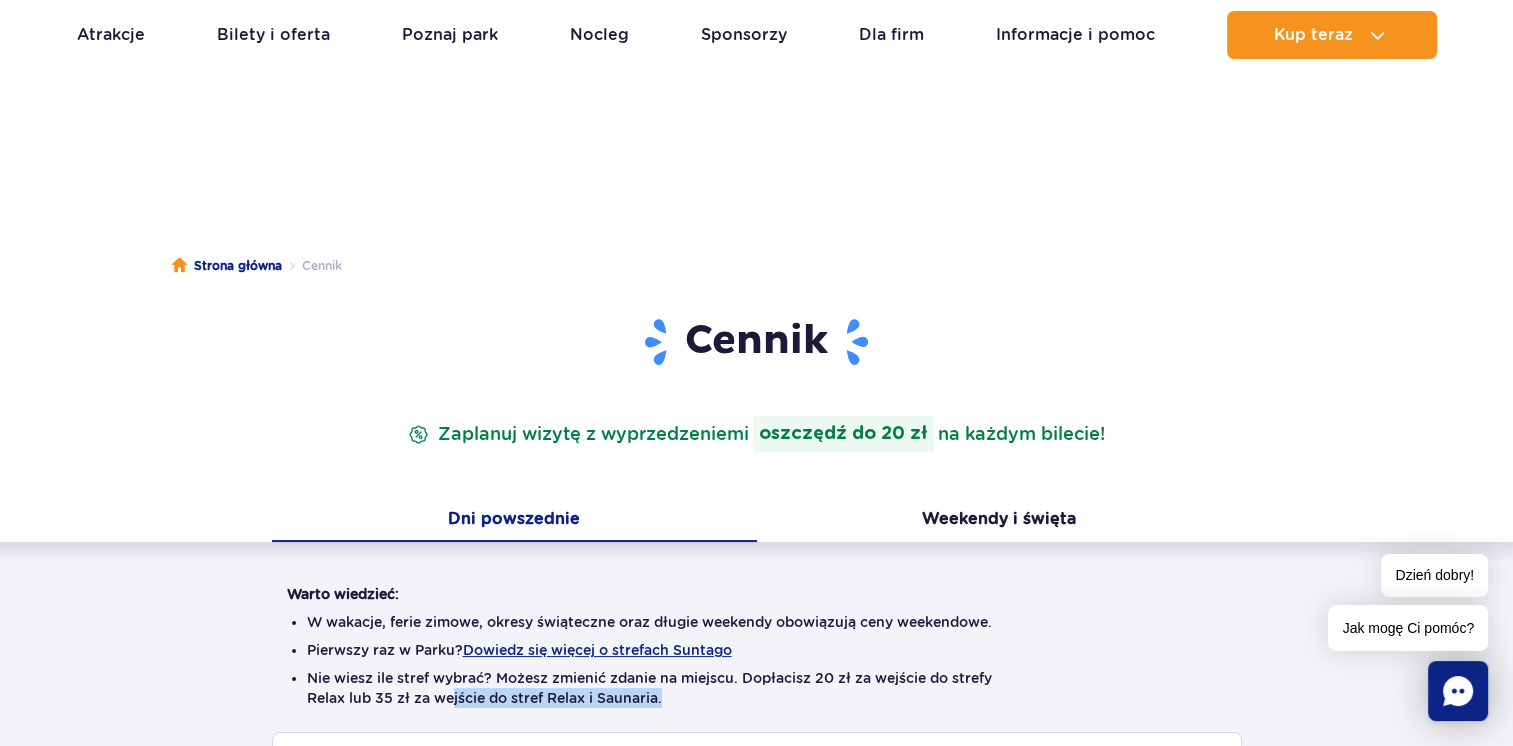 scroll, scrollTop: 0, scrollLeft: 0, axis: both 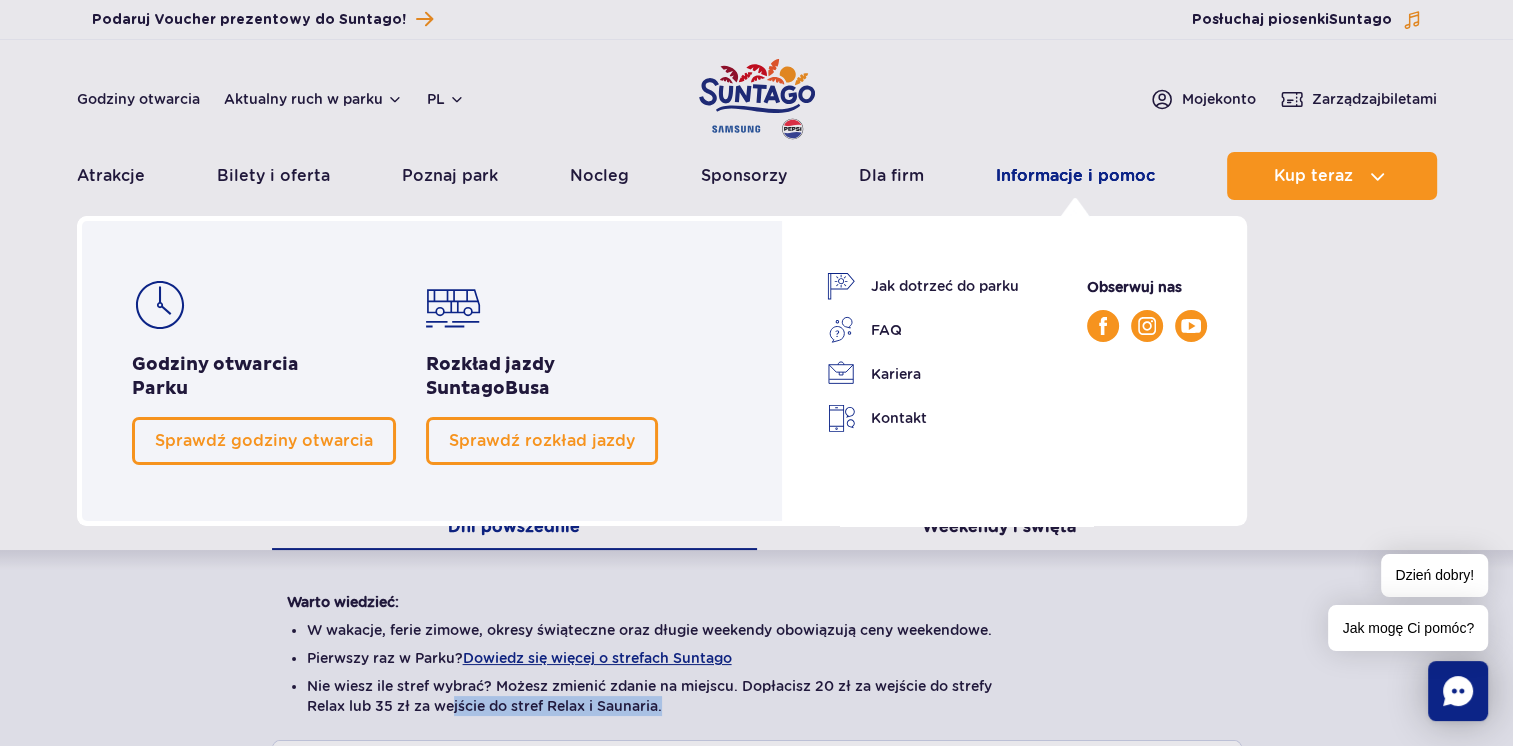 click on "Informacje i pomoc" at bounding box center (1075, 176) 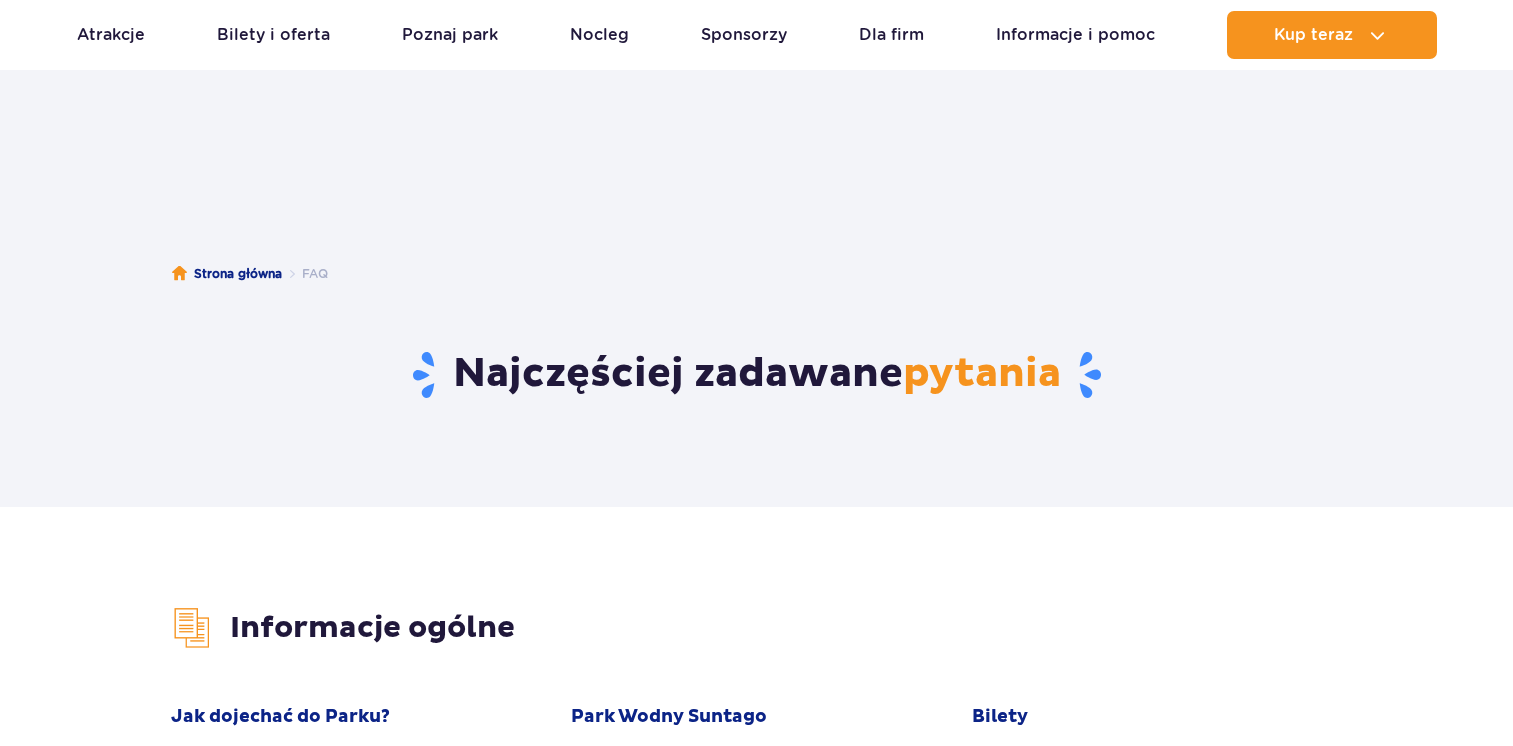 scroll, scrollTop: 300, scrollLeft: 0, axis: vertical 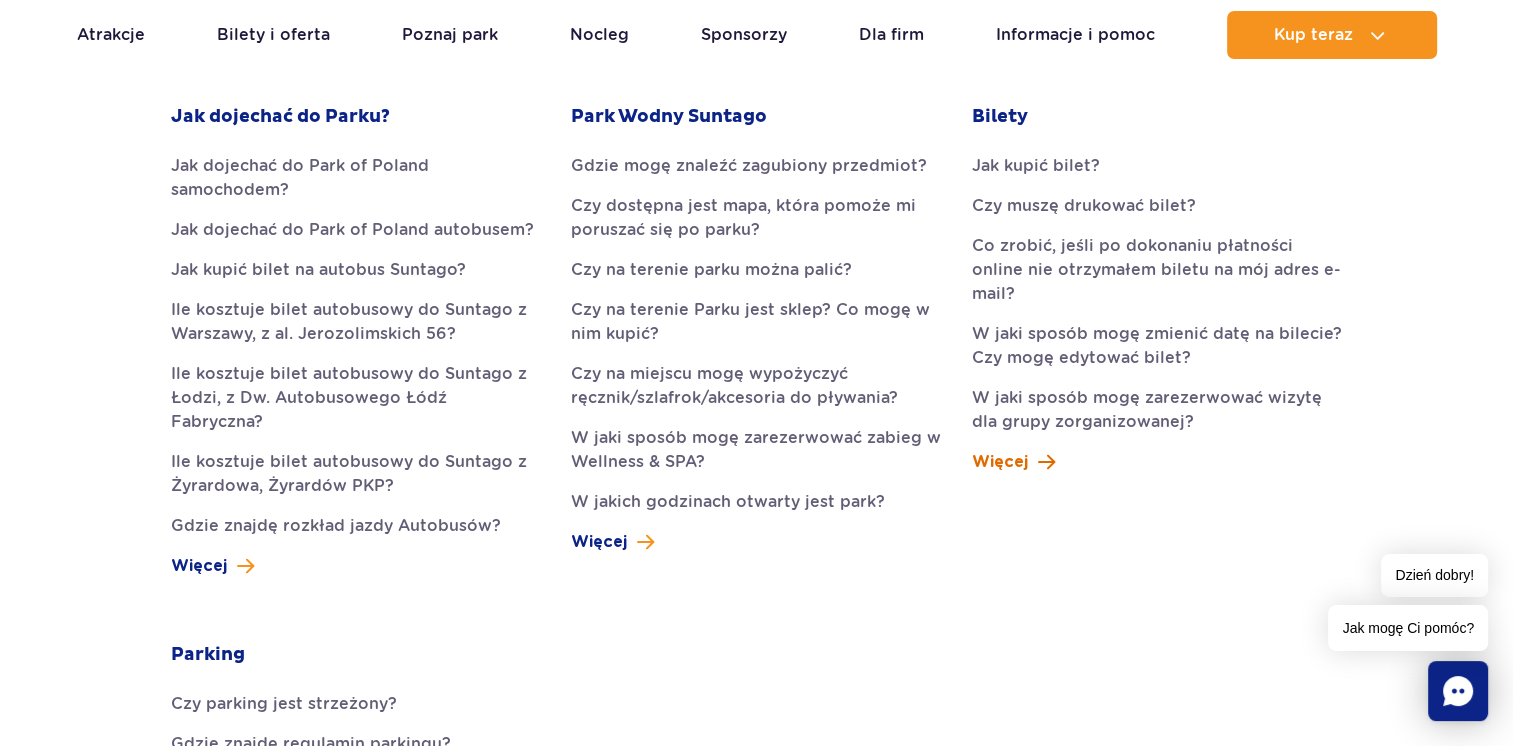 click on "Więcej" at bounding box center (1000, 462) 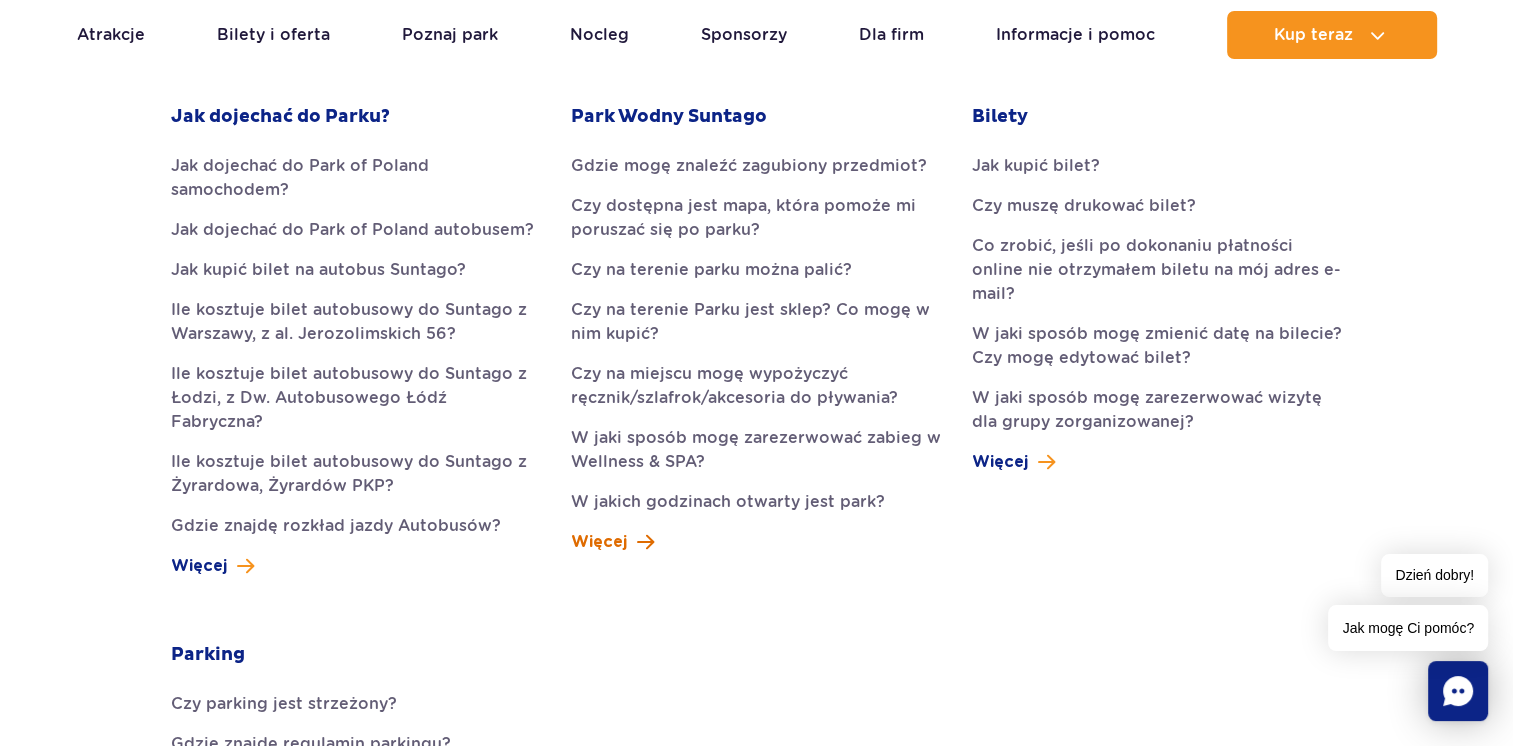 click on "Więcej" at bounding box center (599, 542) 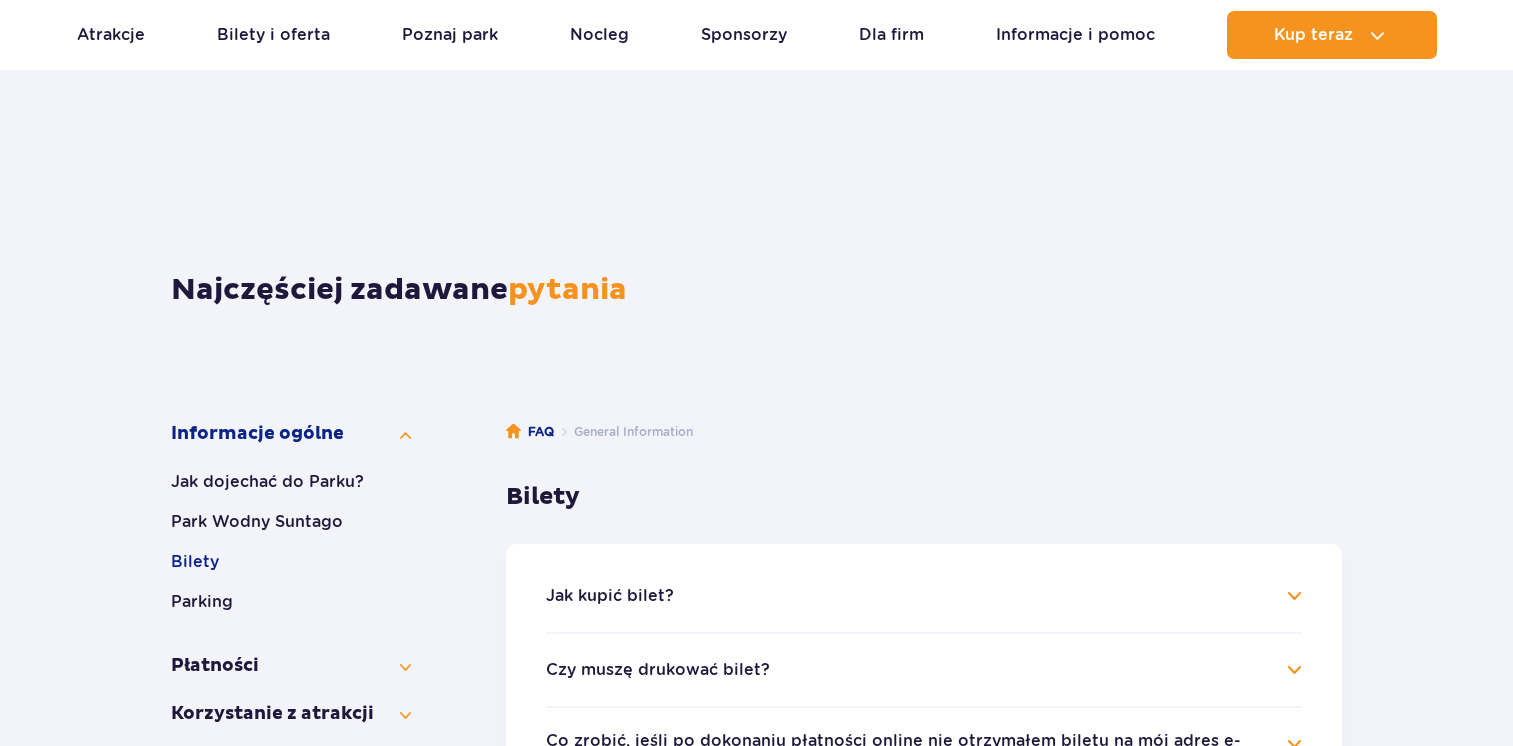 scroll, scrollTop: 456, scrollLeft: 0, axis: vertical 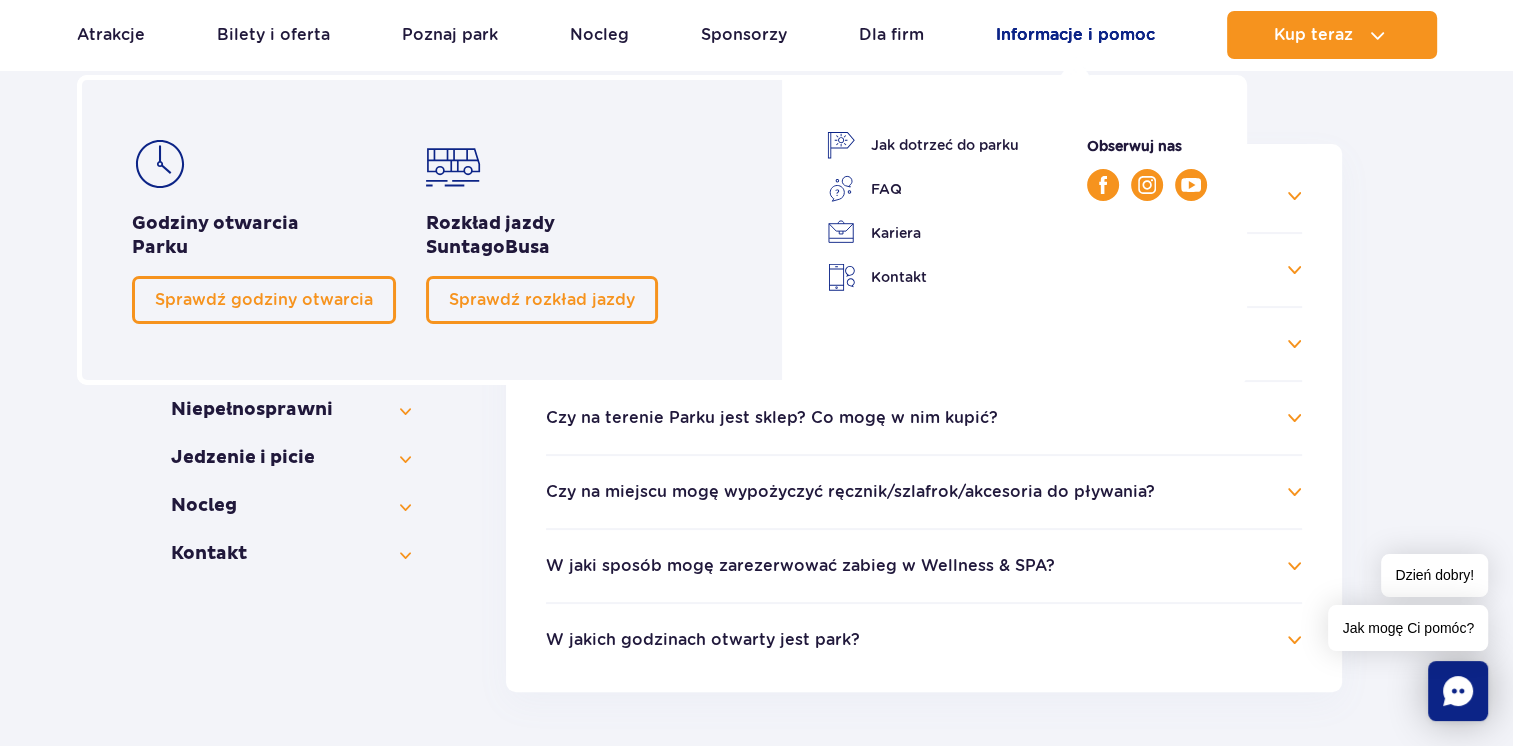 click on "Informacje i pomoc" at bounding box center (1075, 35) 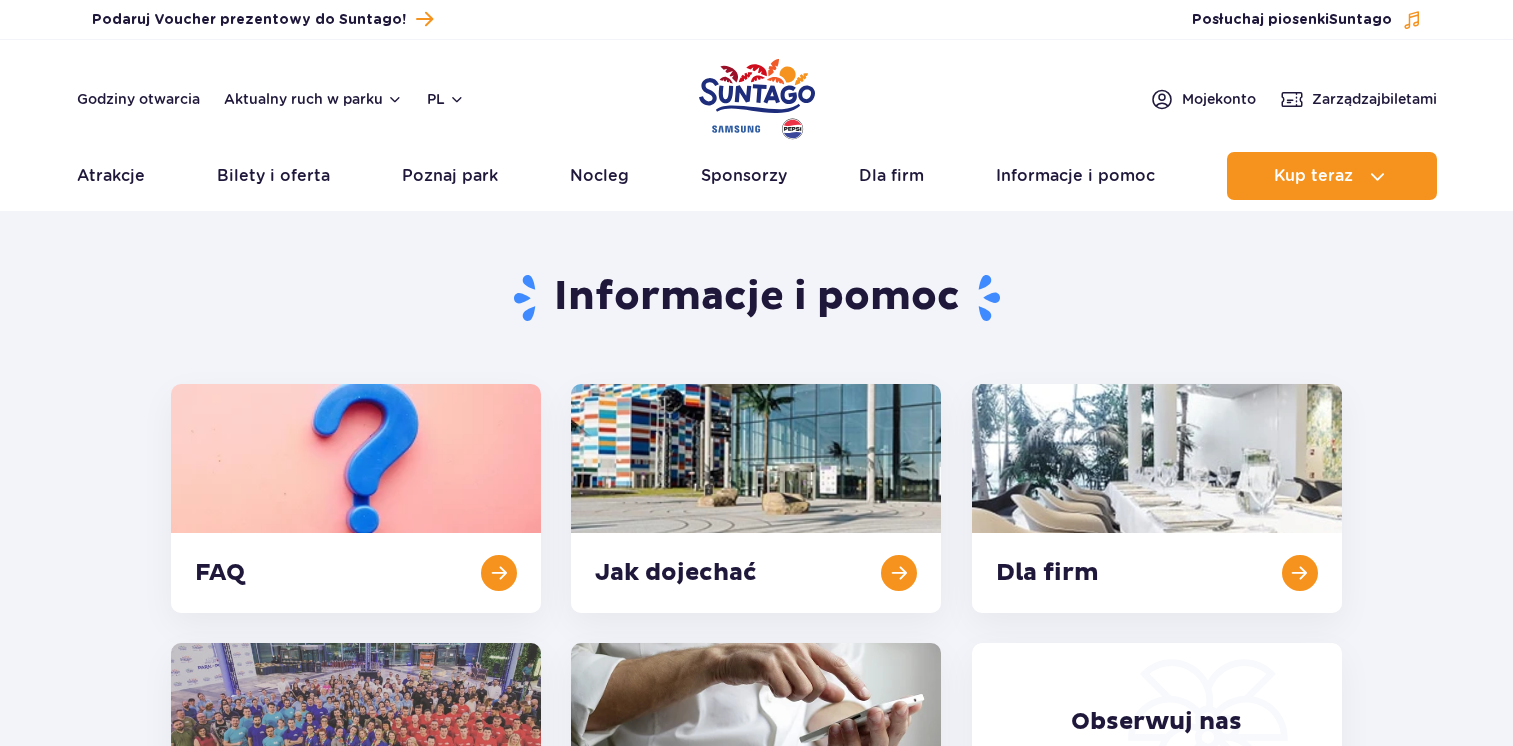 scroll, scrollTop: 0, scrollLeft: 0, axis: both 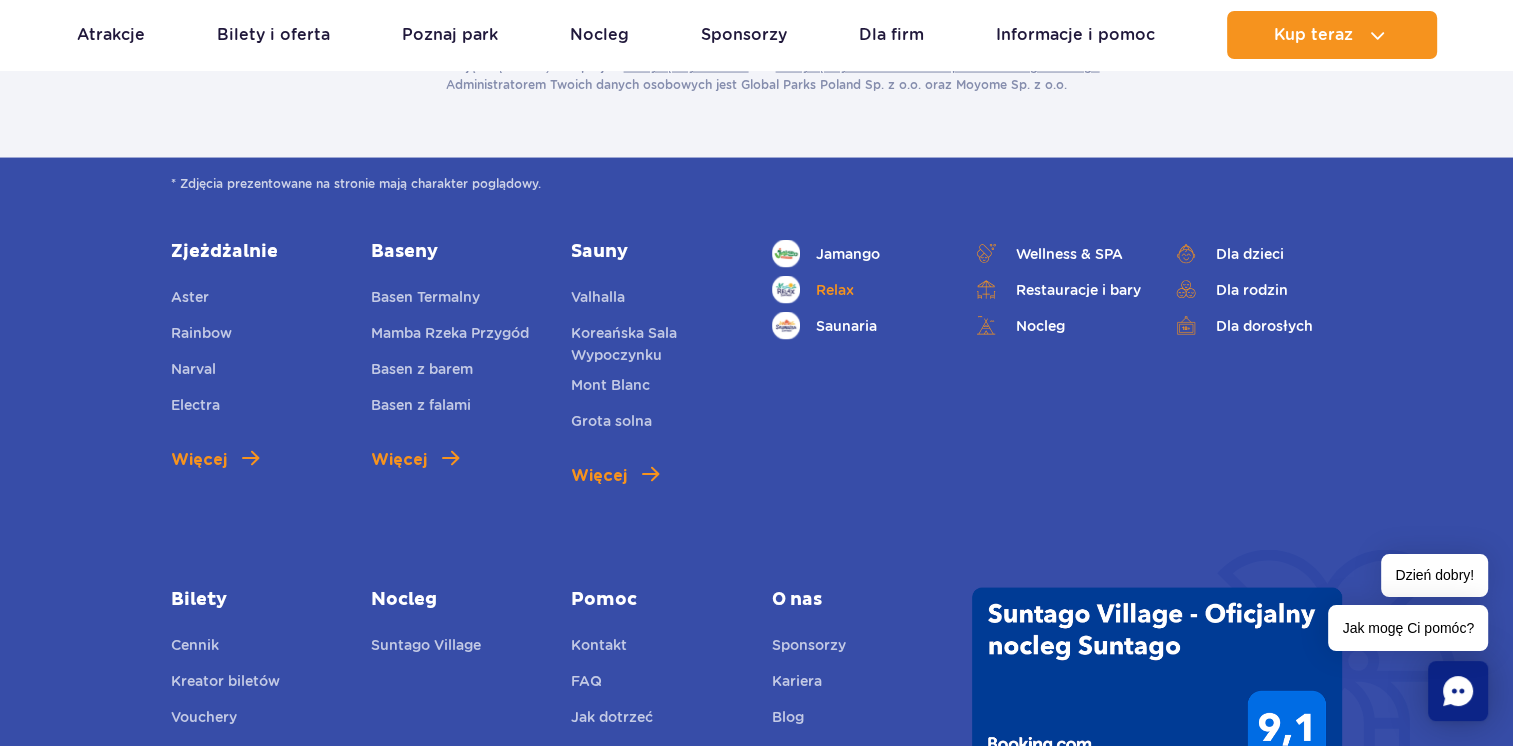 click on "Relax" at bounding box center [857, 290] 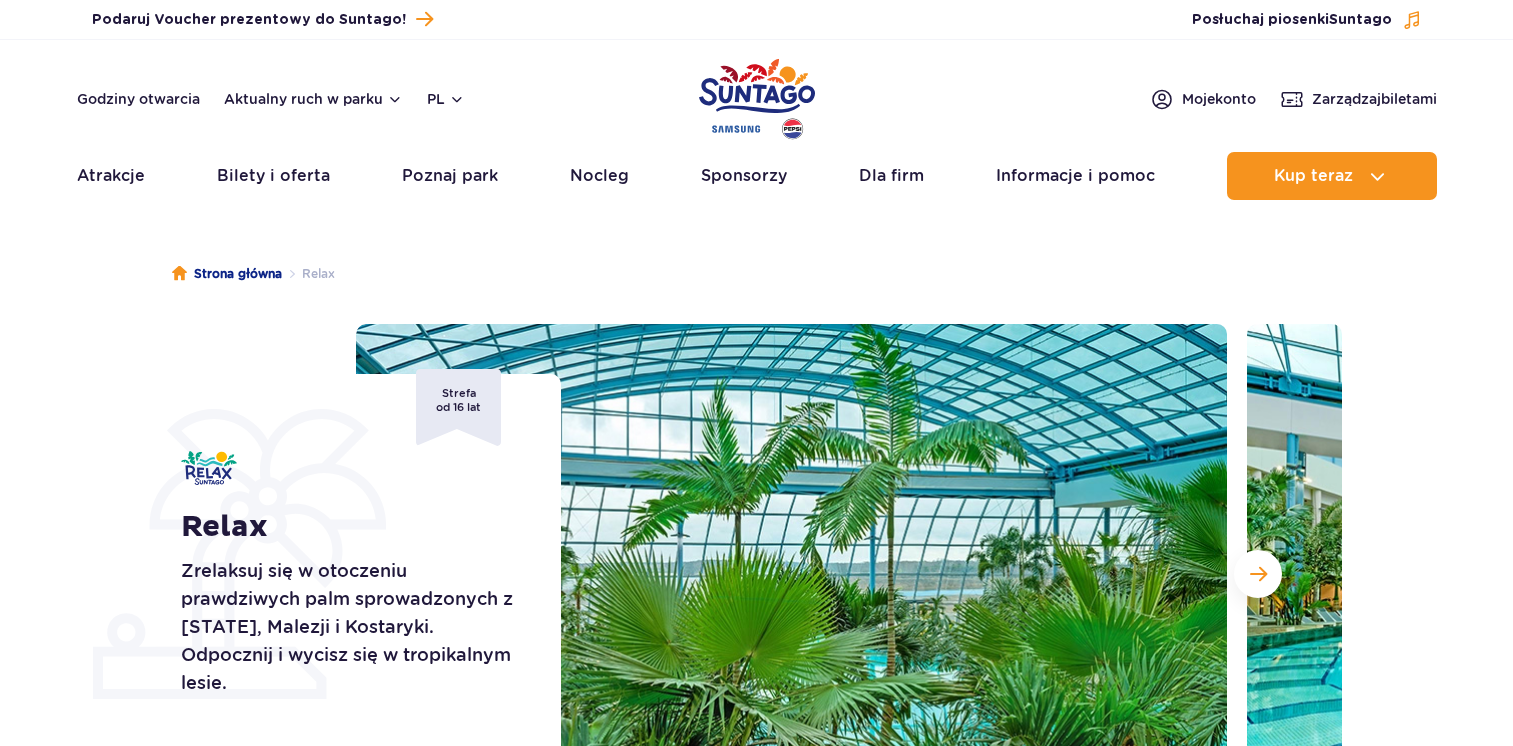scroll, scrollTop: 0, scrollLeft: 0, axis: both 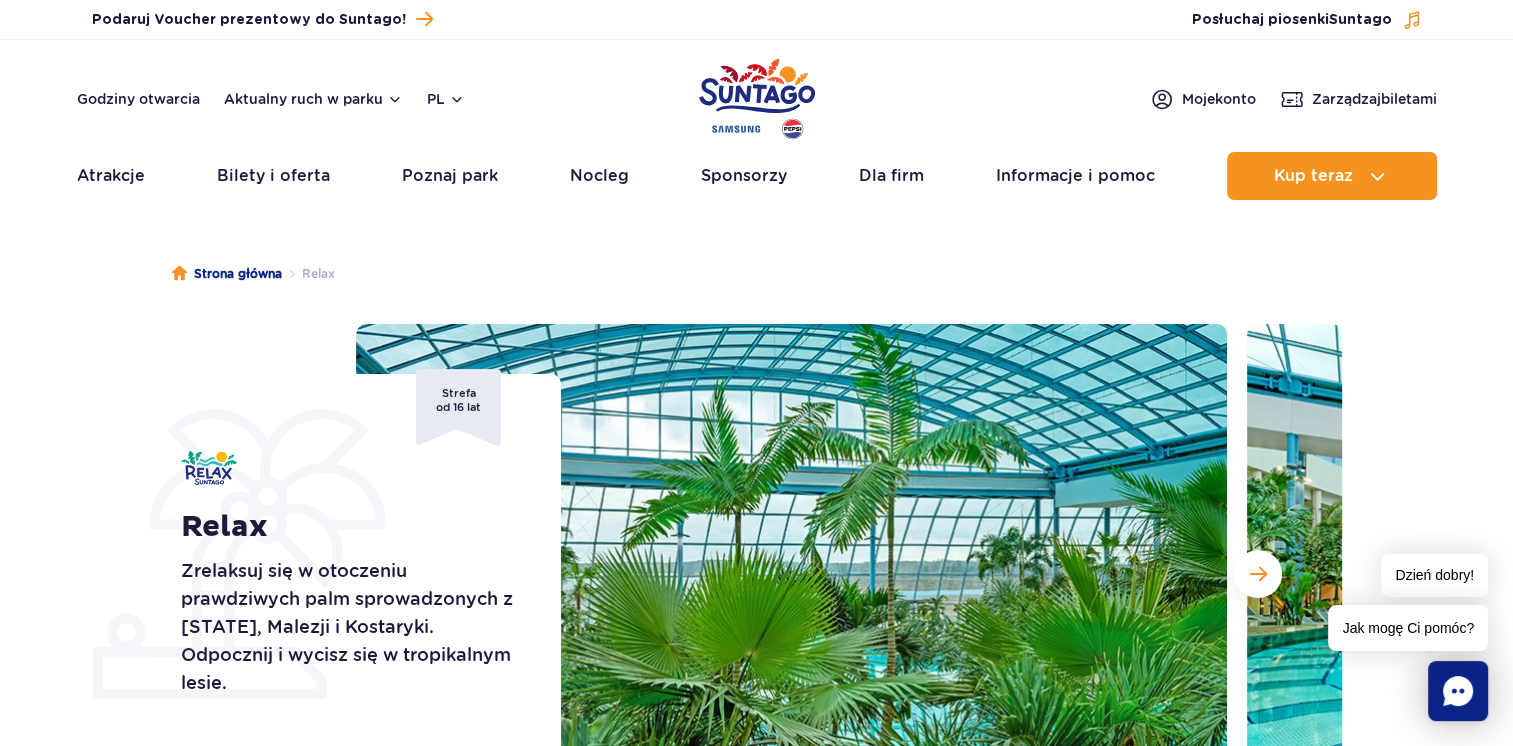 click on "Strefa   od 16 lat" at bounding box center (458, 407) 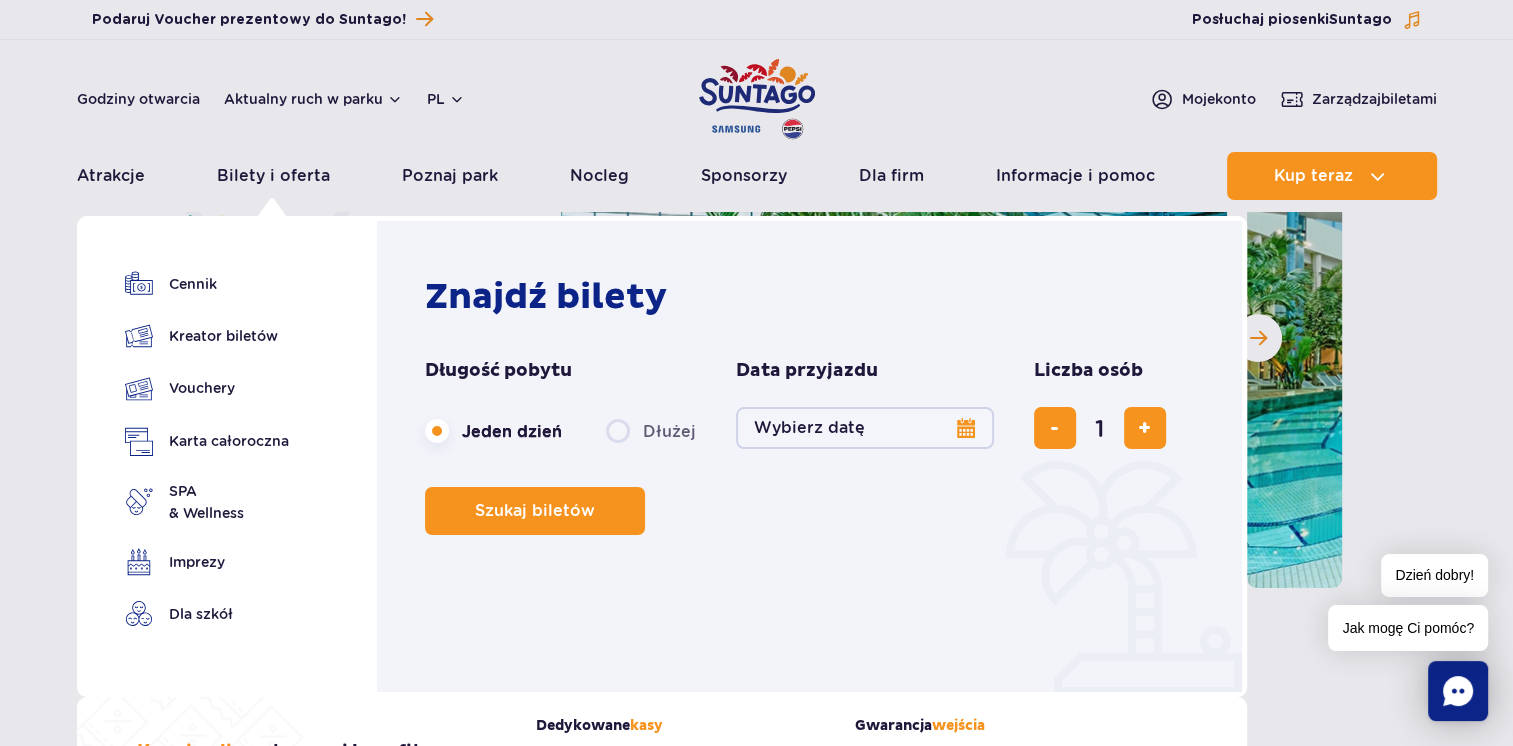 scroll, scrollTop: 300, scrollLeft: 0, axis: vertical 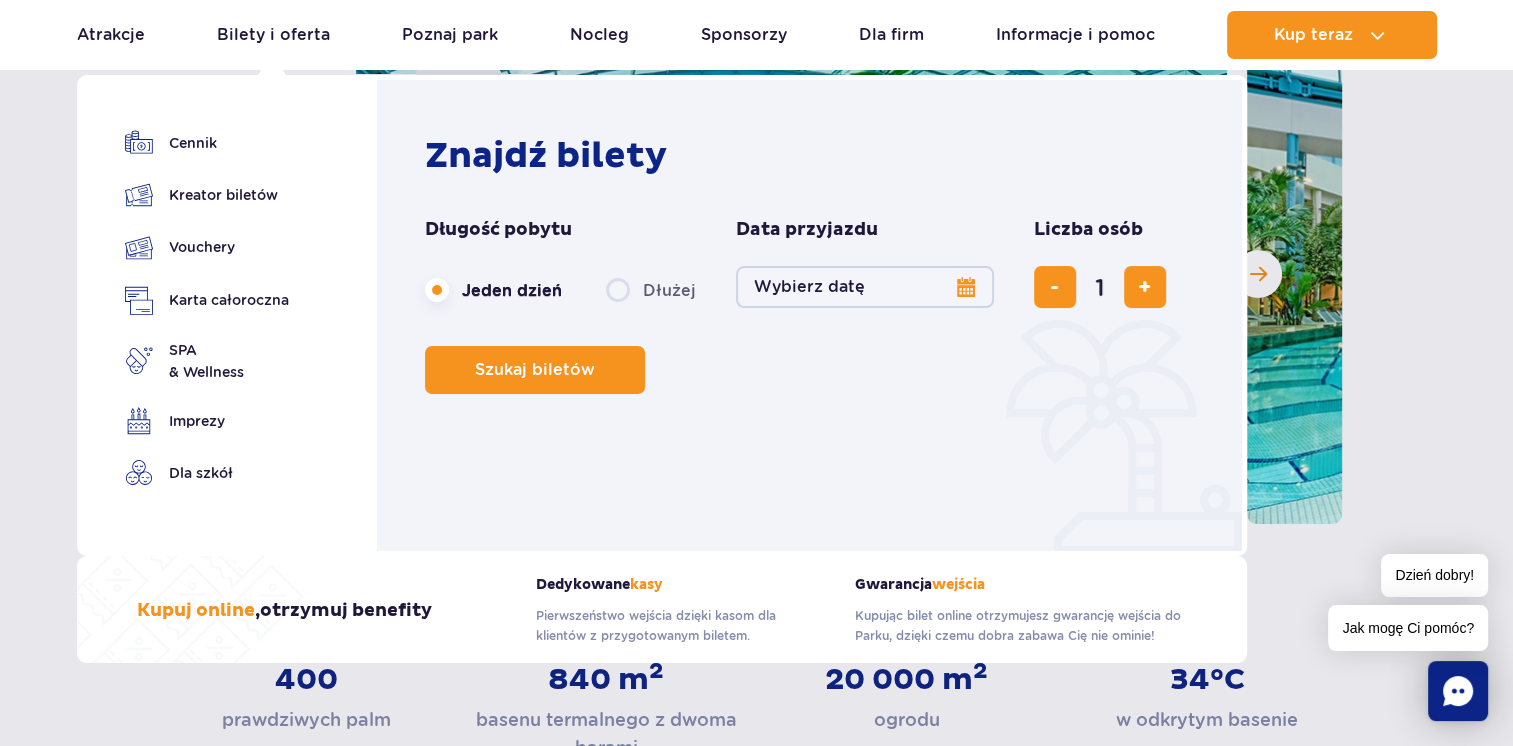 click on "Znajdź bilety Długość pobytu długość pobytu w nawigacji Jeden dzień Dłużej Data przyjazdu data przyjazdu w nawigacji Wybierz datę Liczba osób Liczba osób w nawigacji 1 Szukaj biletów" at bounding box center [814, 320] 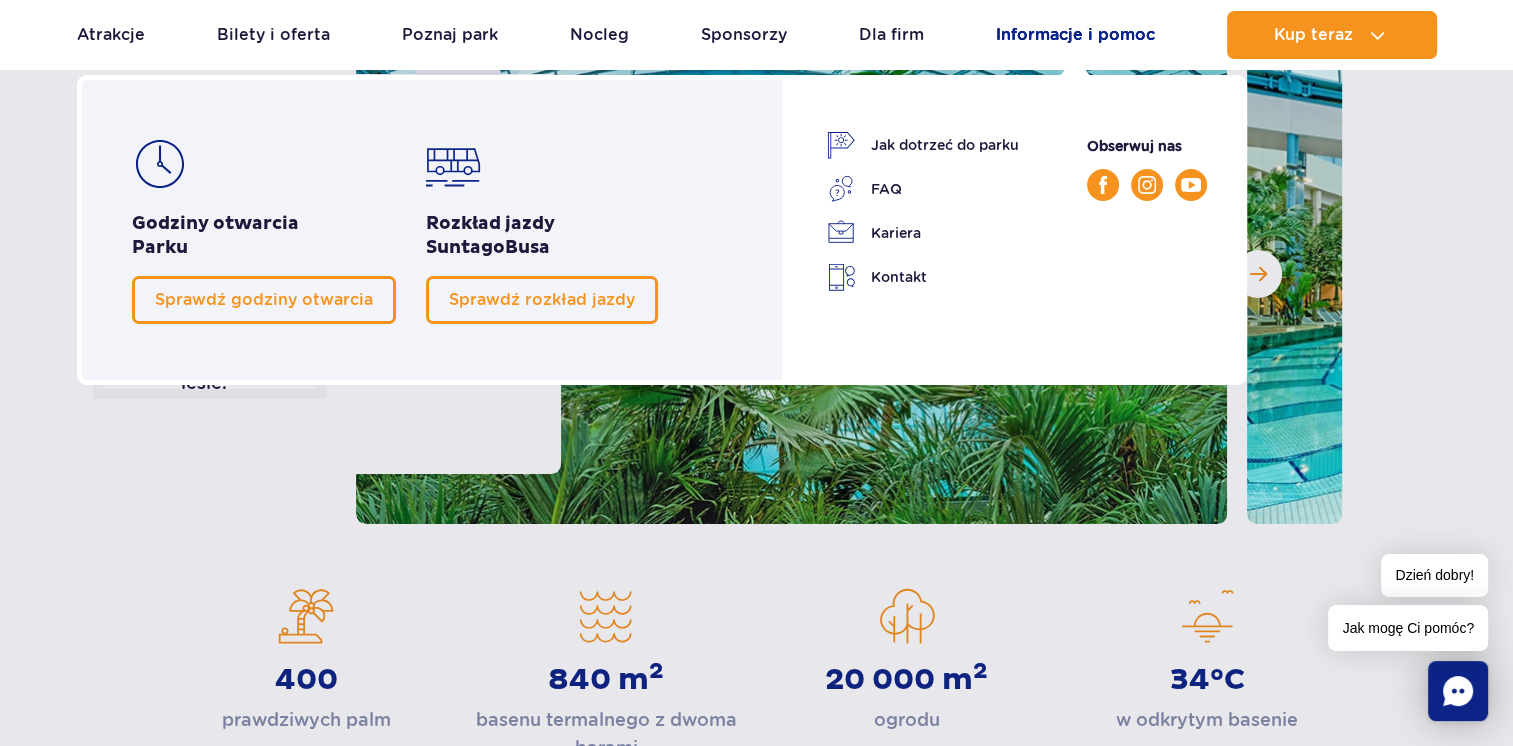 click on "Informacje i pomoc" at bounding box center (1075, 35) 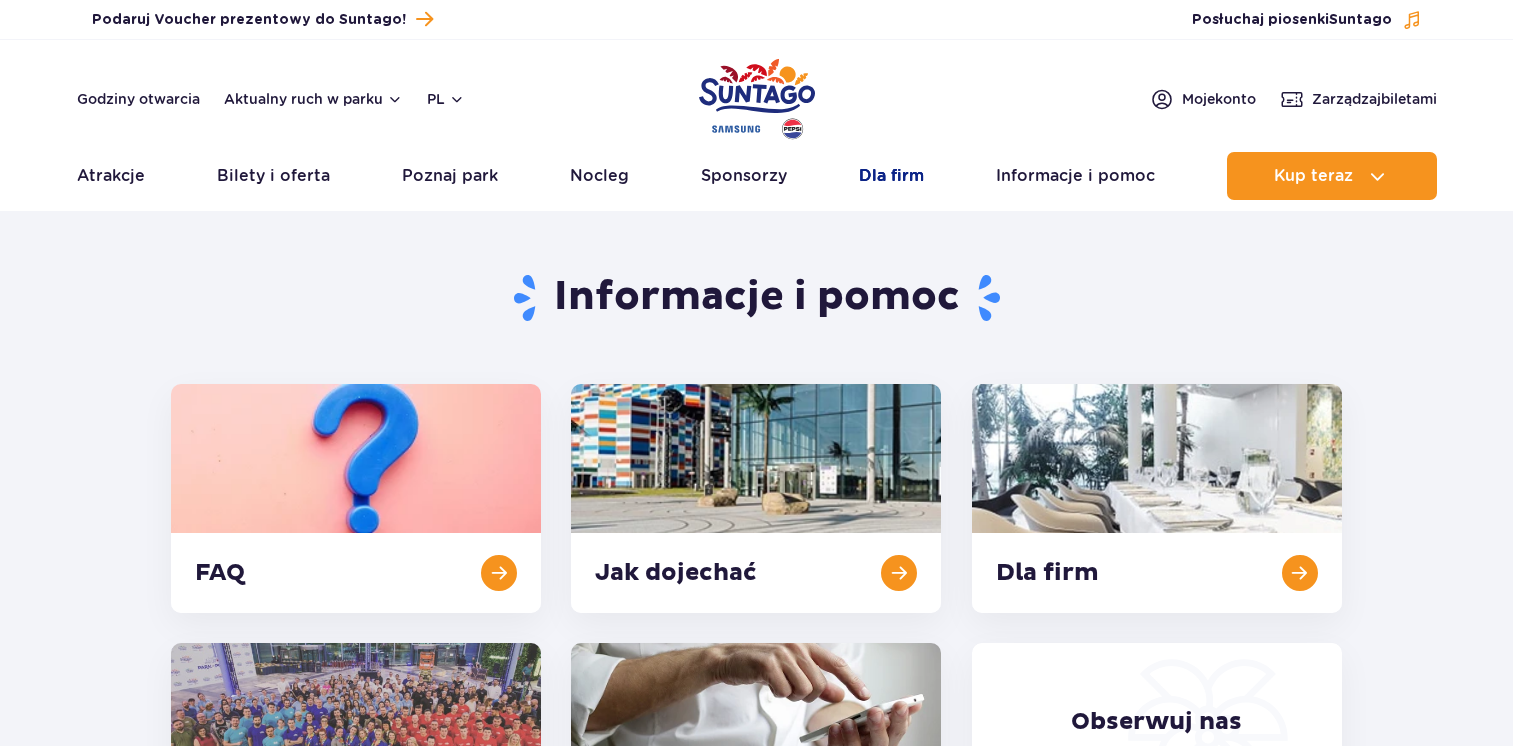 scroll, scrollTop: 0, scrollLeft: 0, axis: both 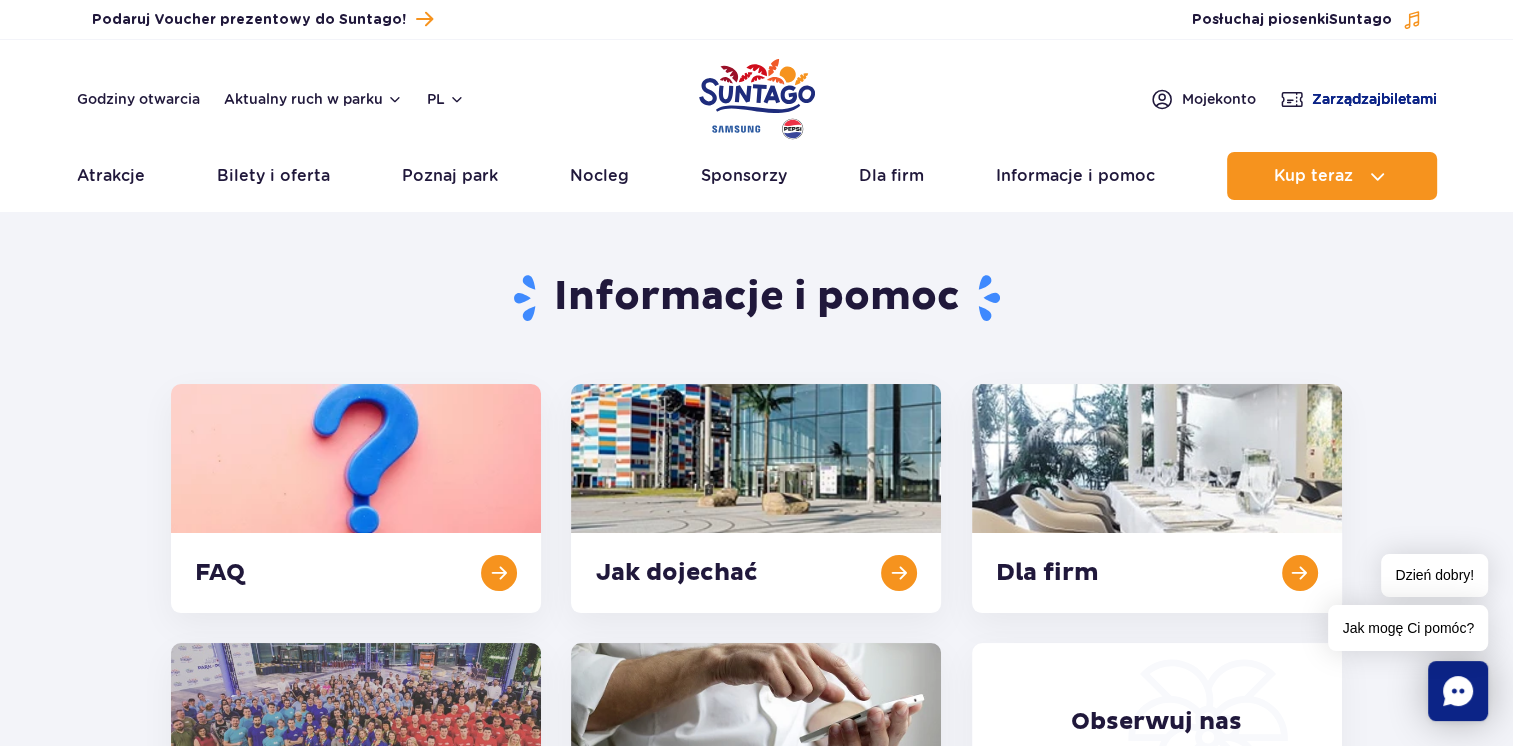 click on "Zarządzaj  biletami" at bounding box center (1374, 99) 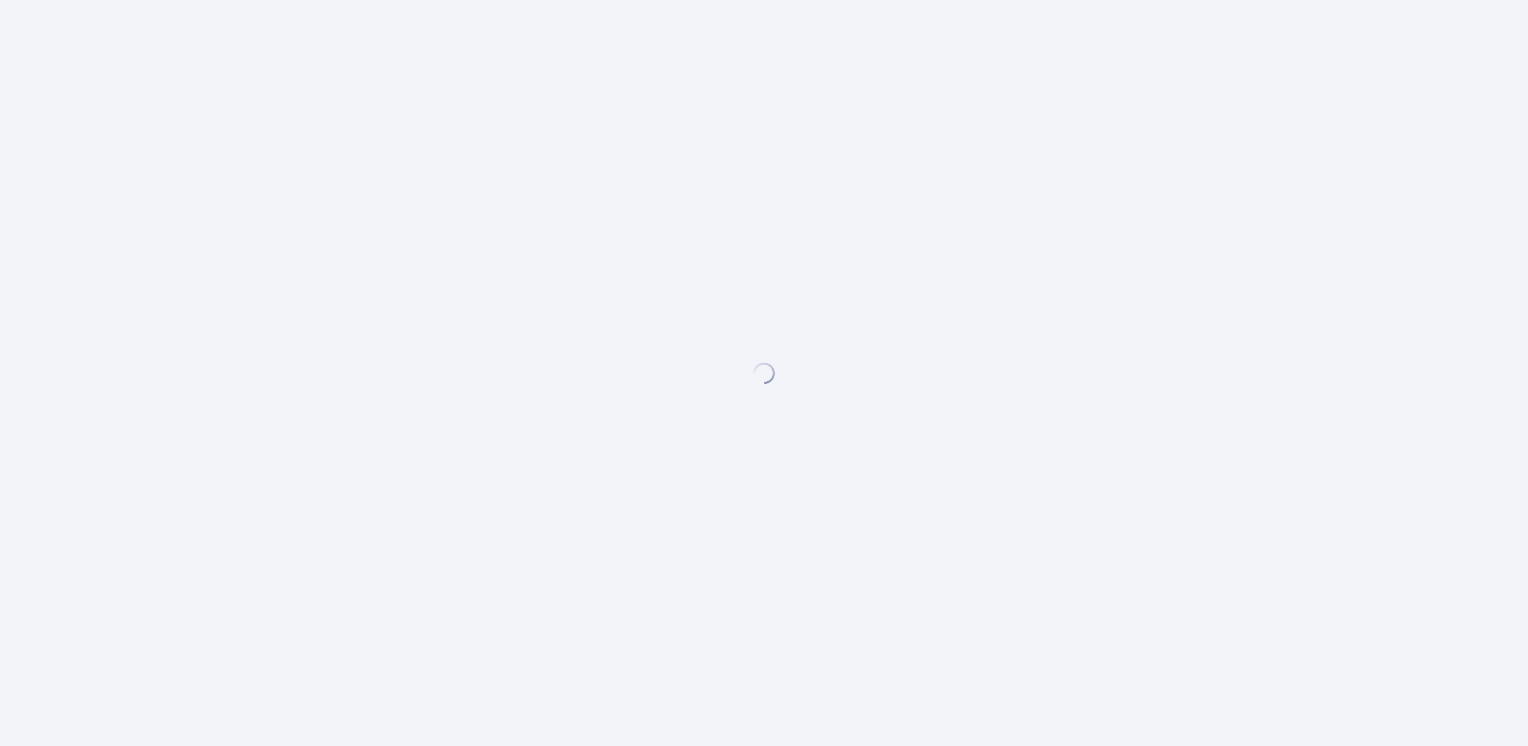 scroll, scrollTop: 0, scrollLeft: 0, axis: both 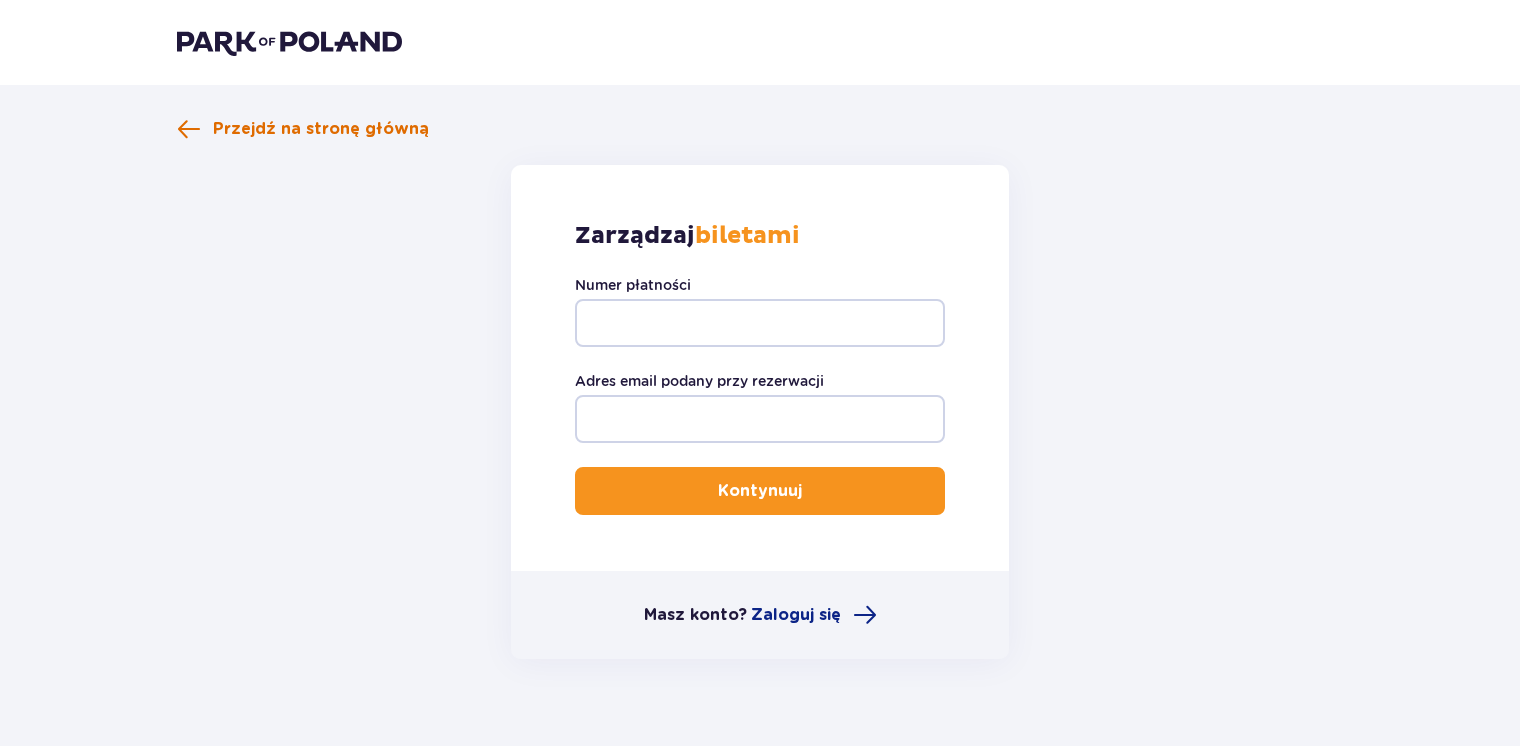 click at bounding box center [189, 129] 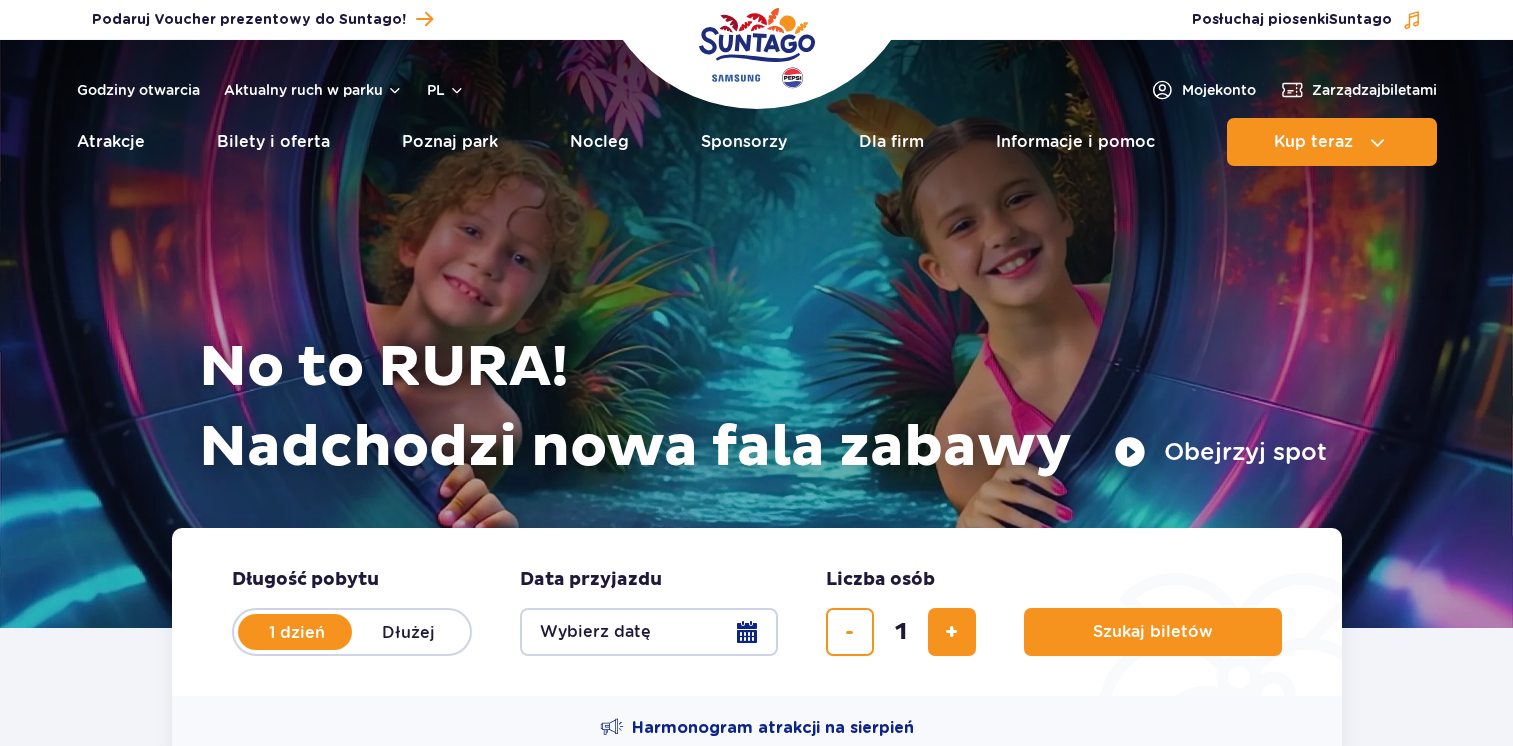scroll, scrollTop: 0, scrollLeft: 0, axis: both 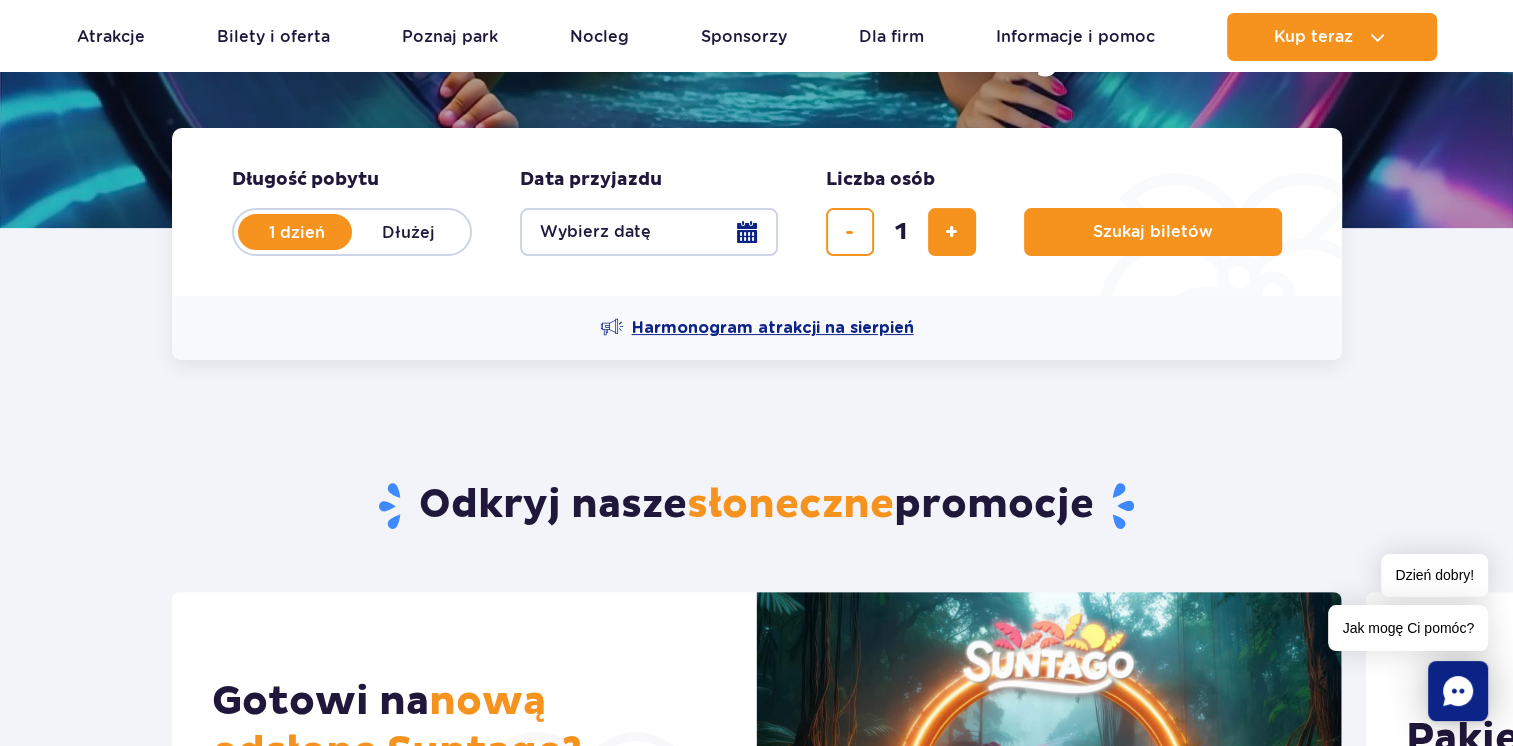 click on "Harmonogram atrakcji na sierpień" at bounding box center [773, 328] 